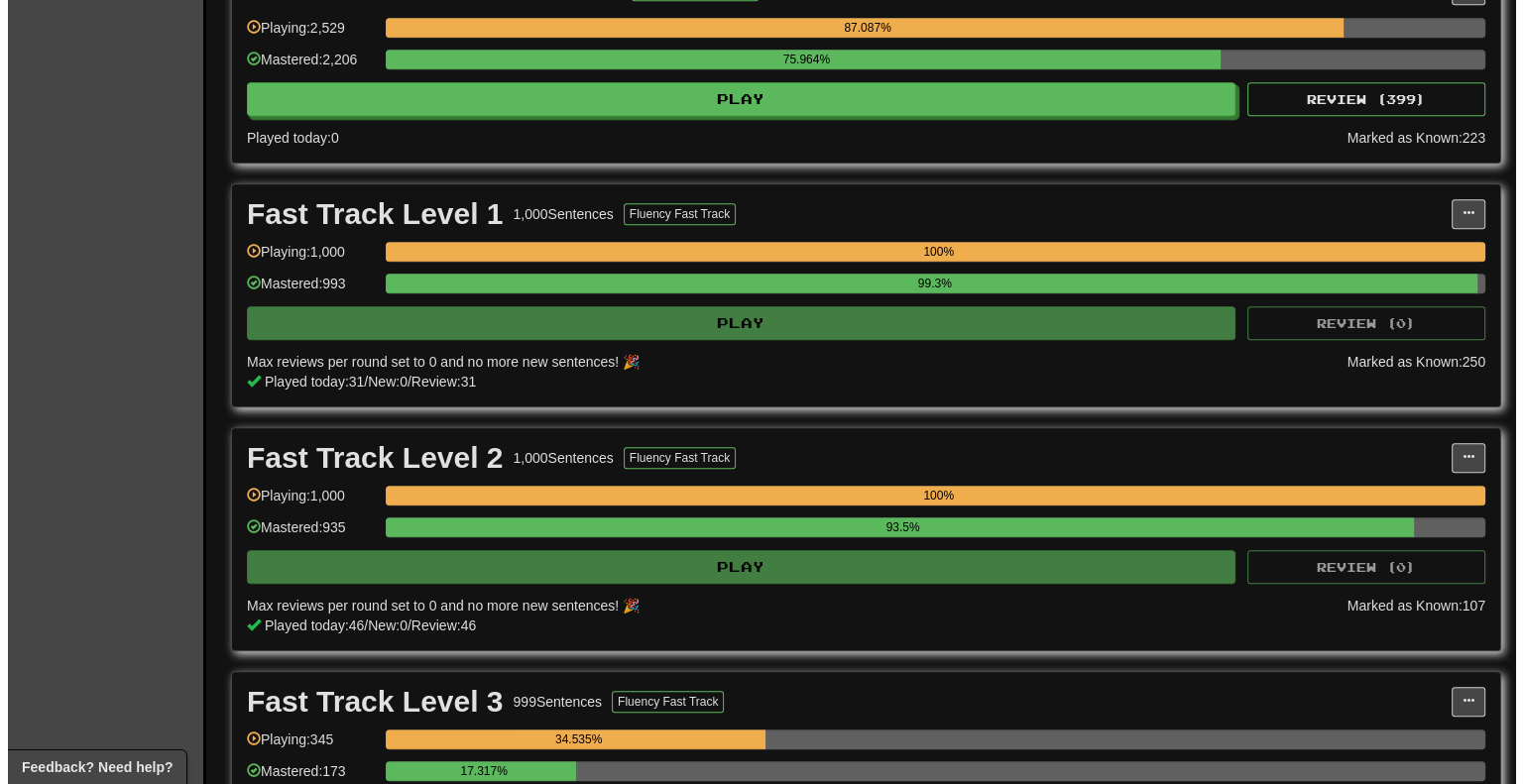 scroll, scrollTop: 1487, scrollLeft: 0, axis: vertical 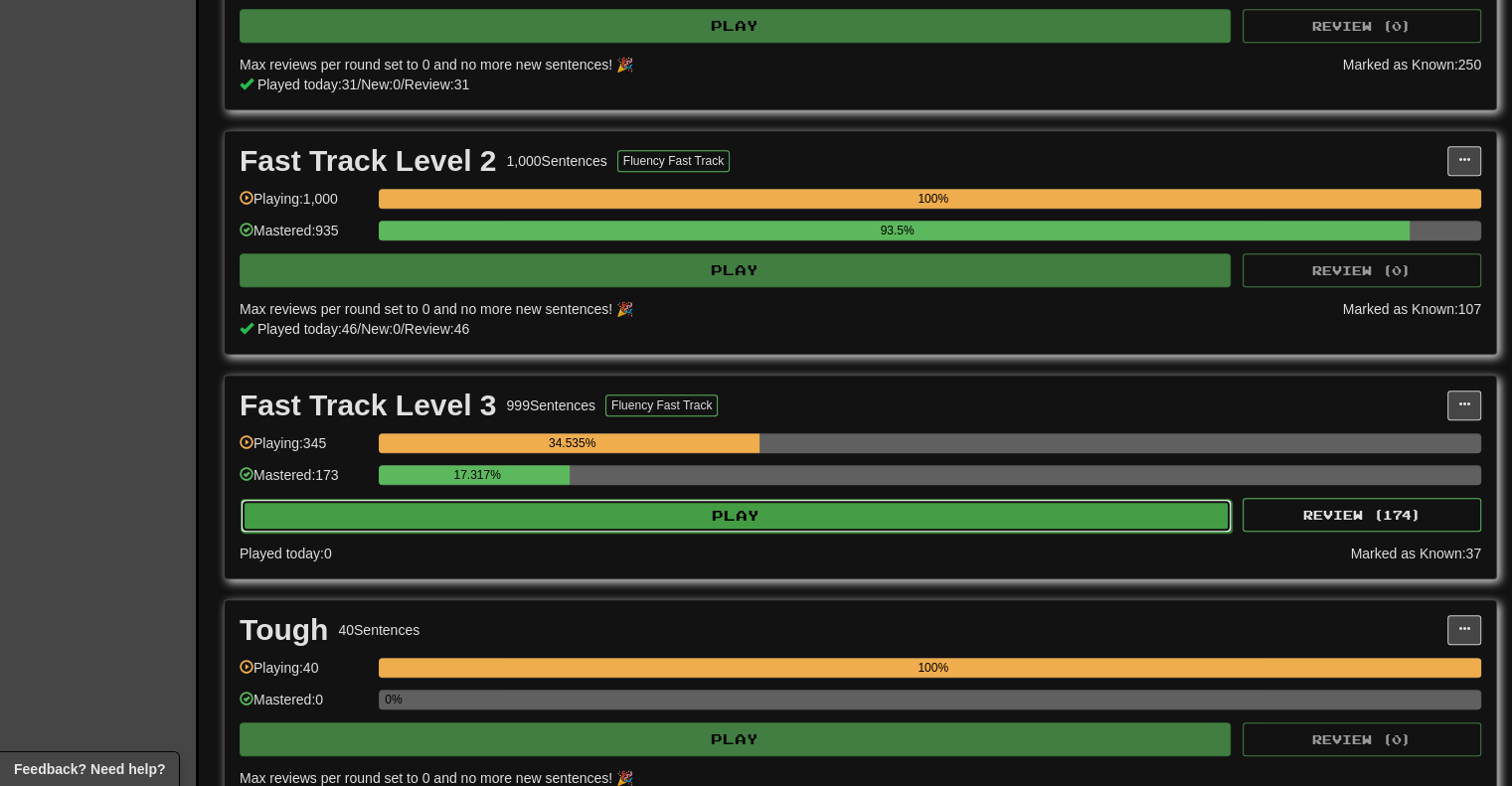 click on "Play" at bounding box center [736, 516] 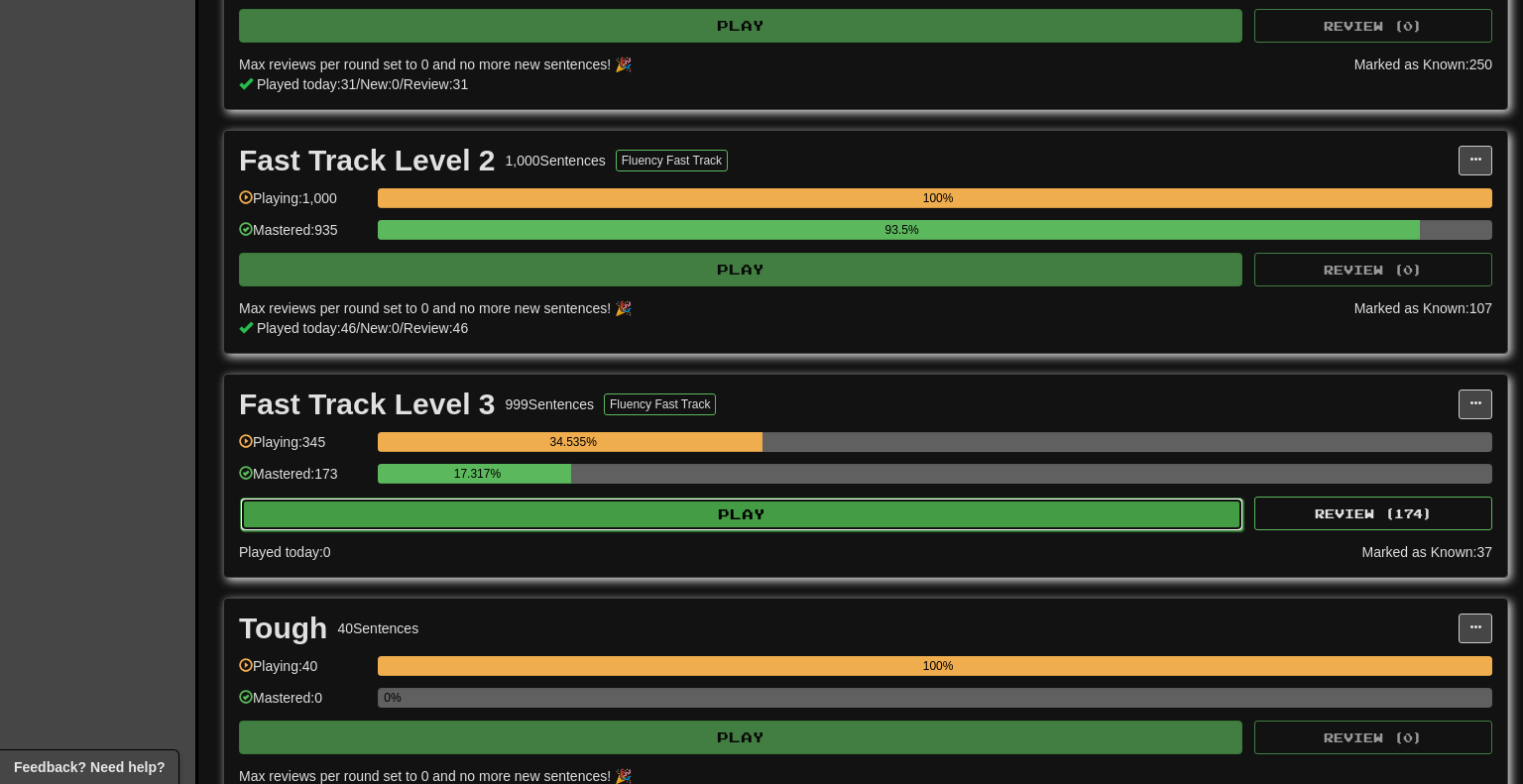 select on "********" 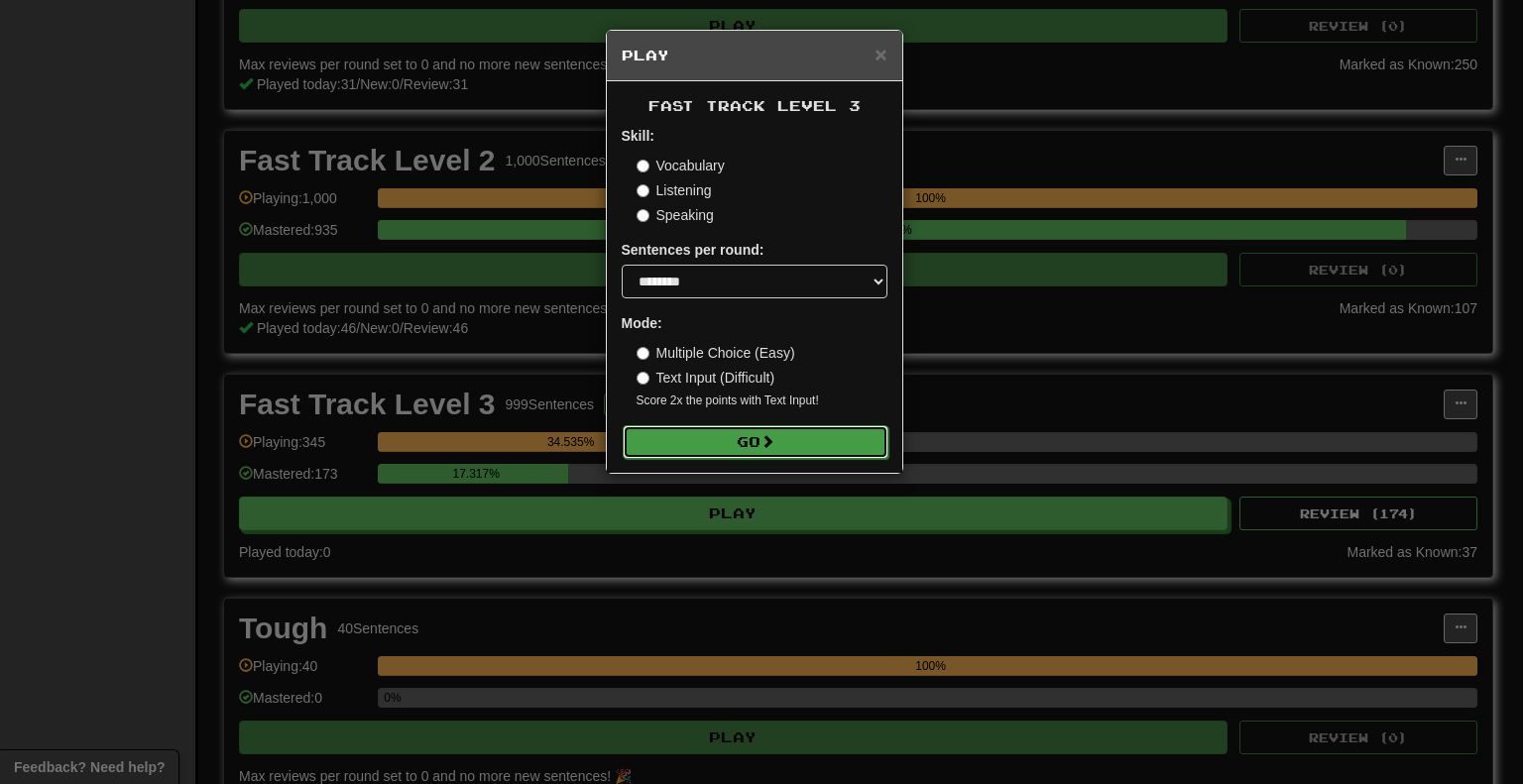 click on "Go" at bounding box center (756, 442) 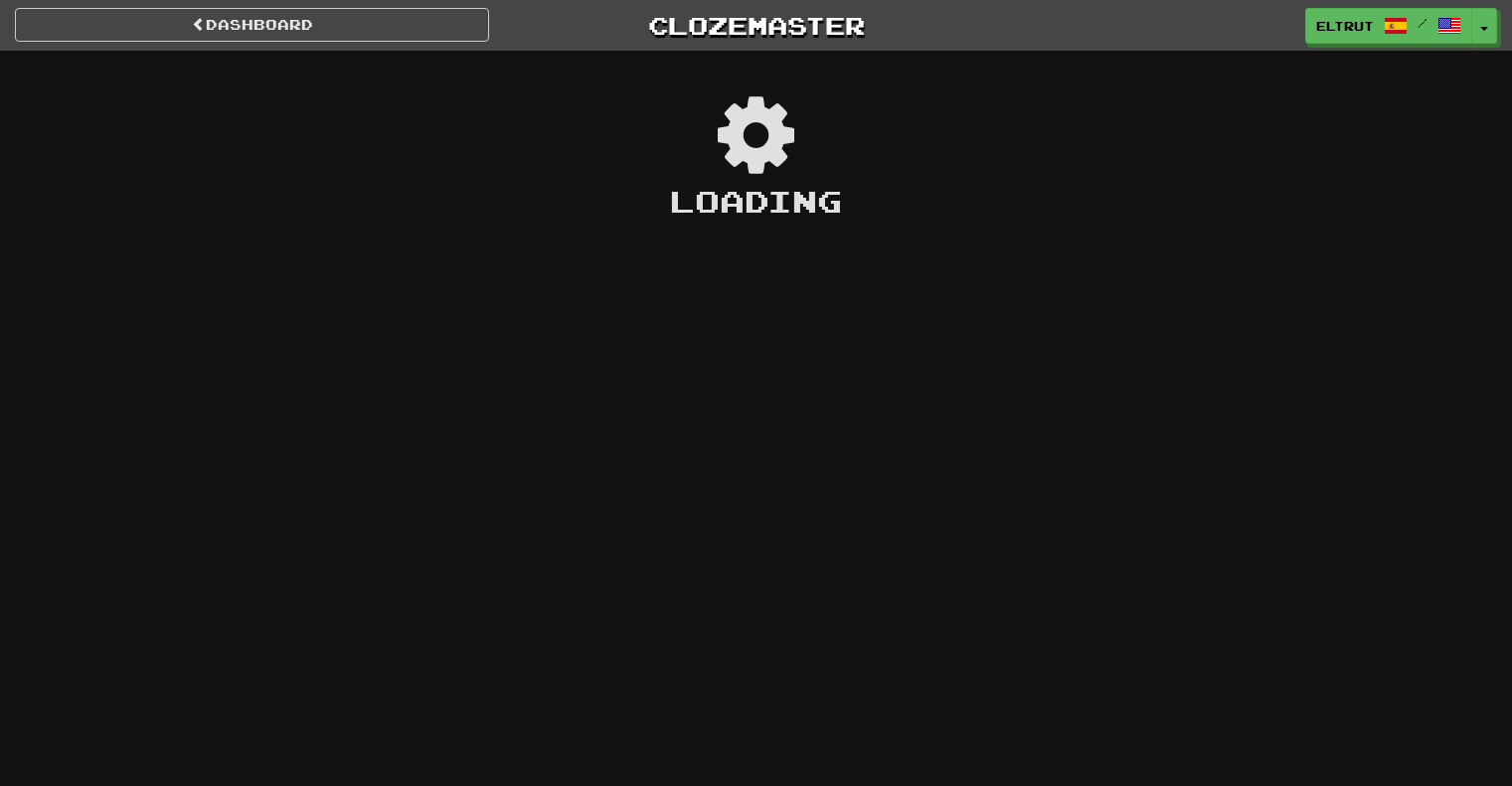 scroll, scrollTop: 0, scrollLeft: 0, axis: both 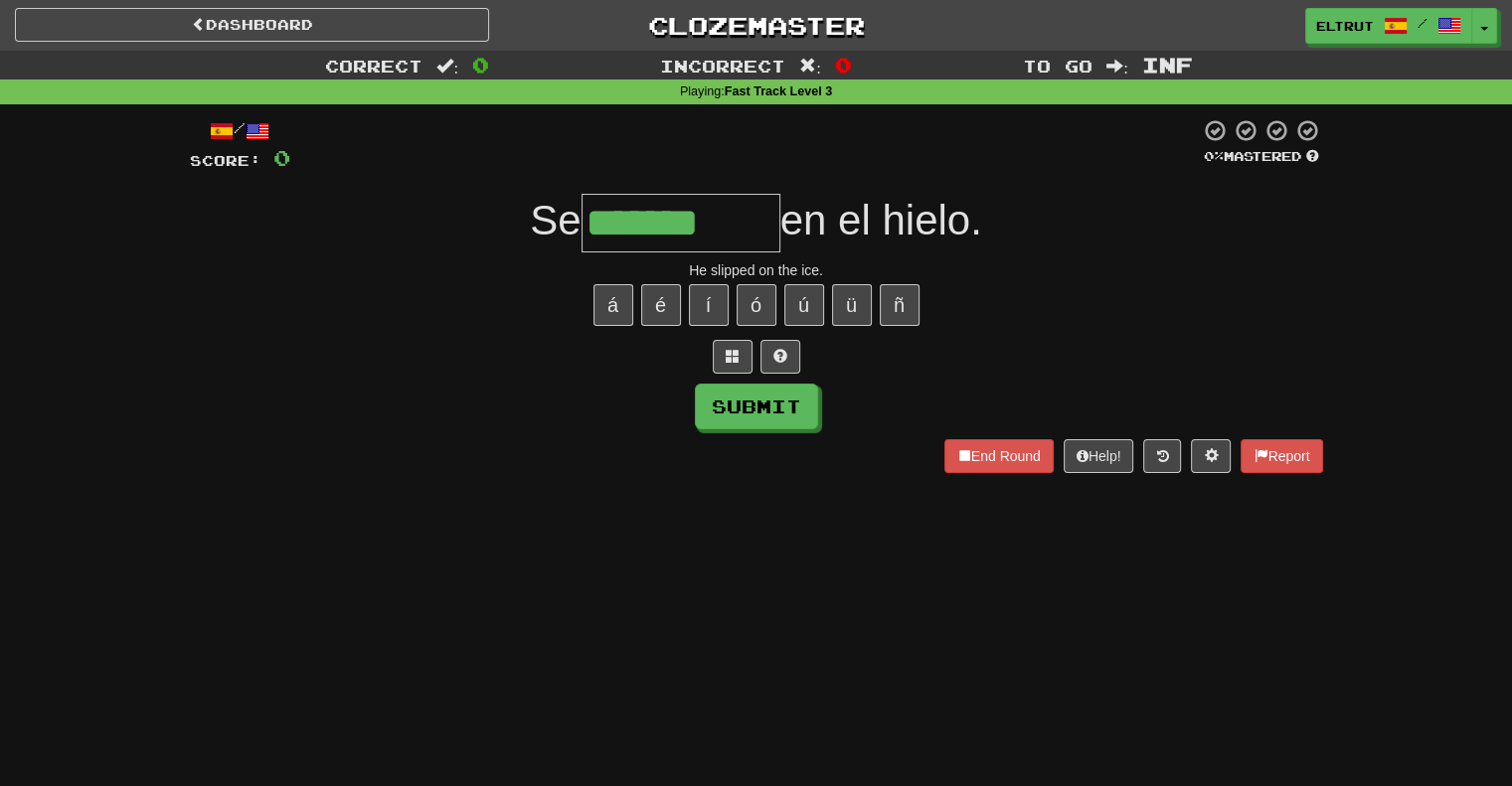 type on "*******" 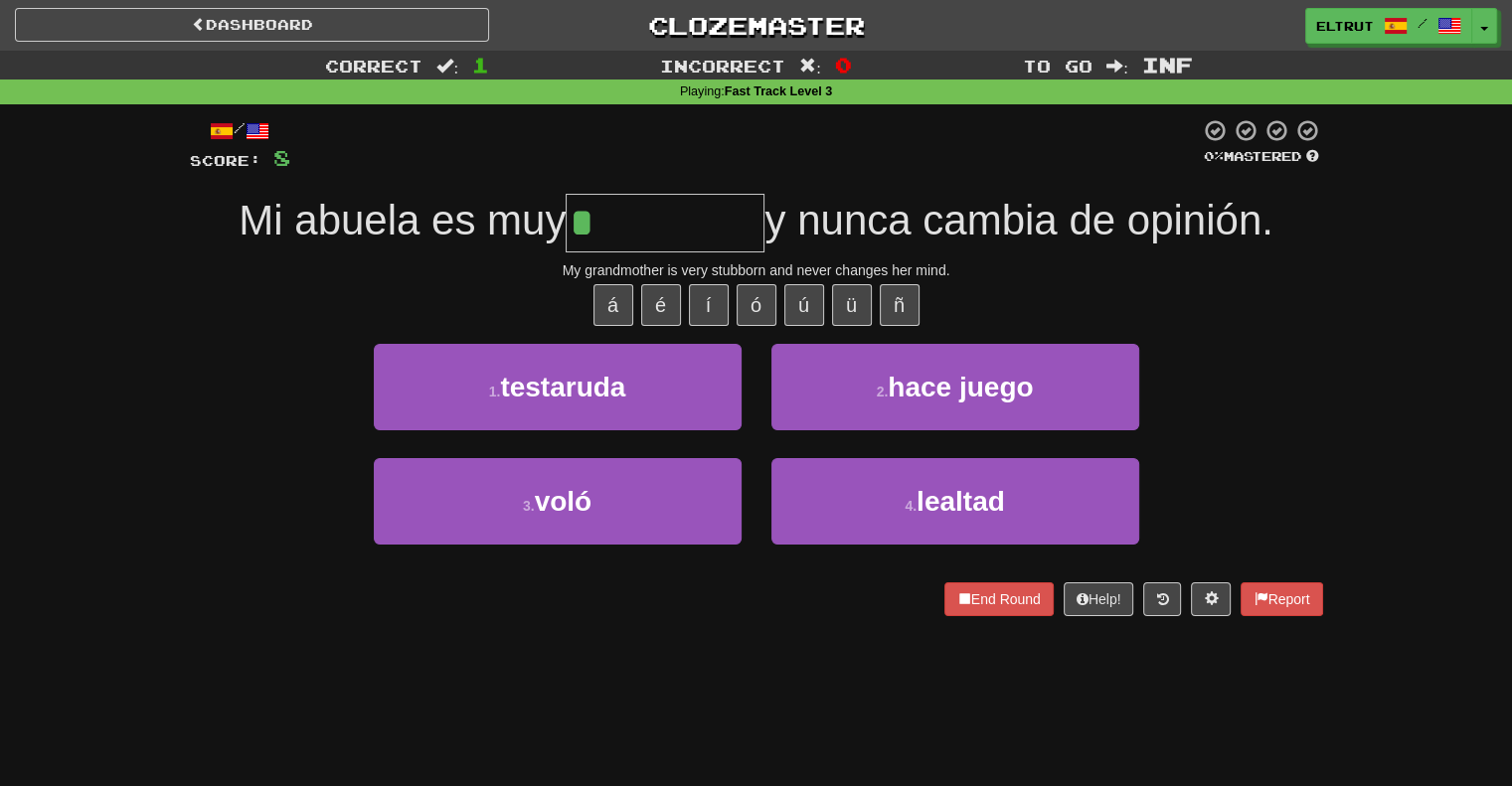 type on "*********" 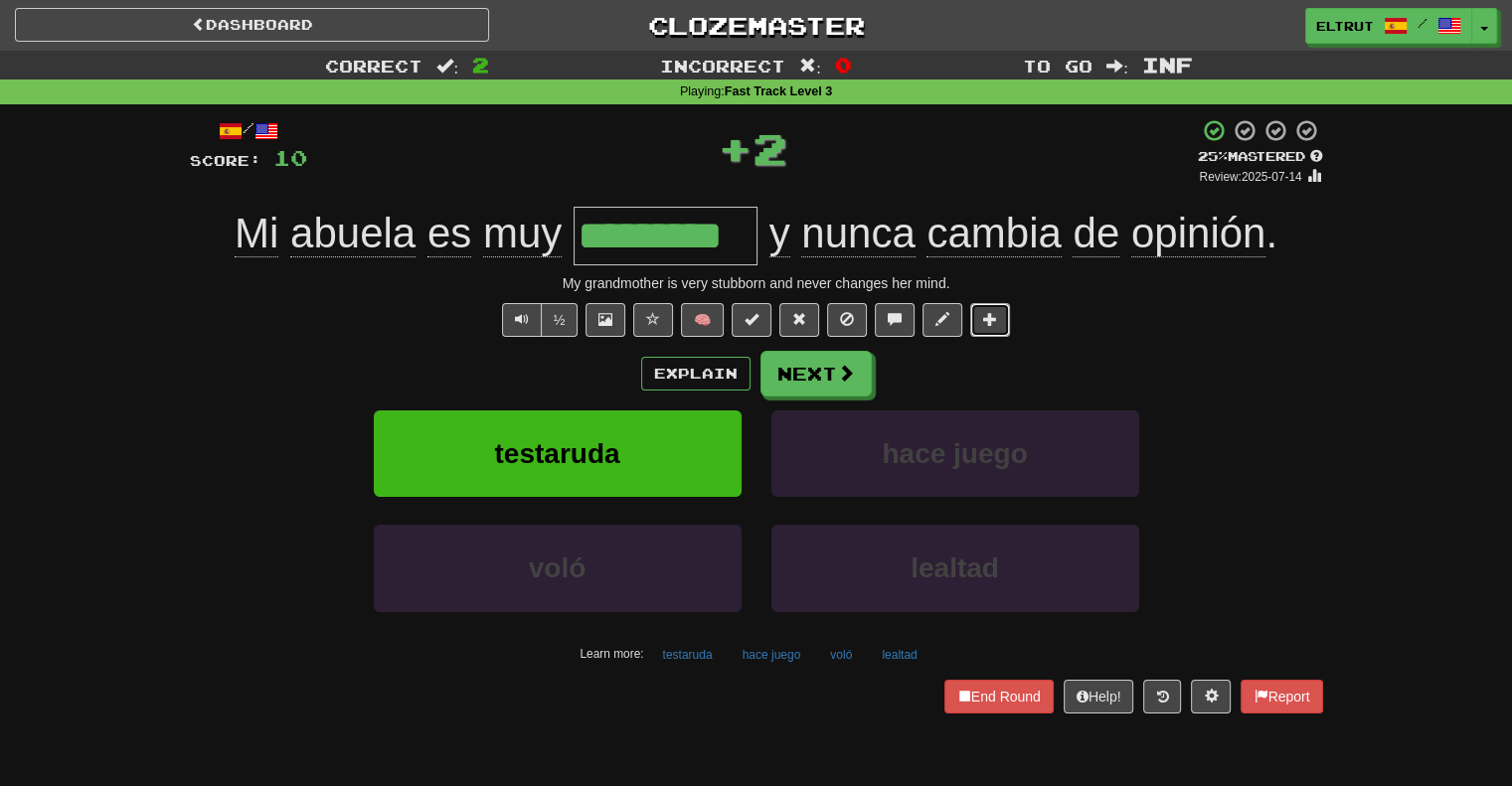 click at bounding box center (990, 320) 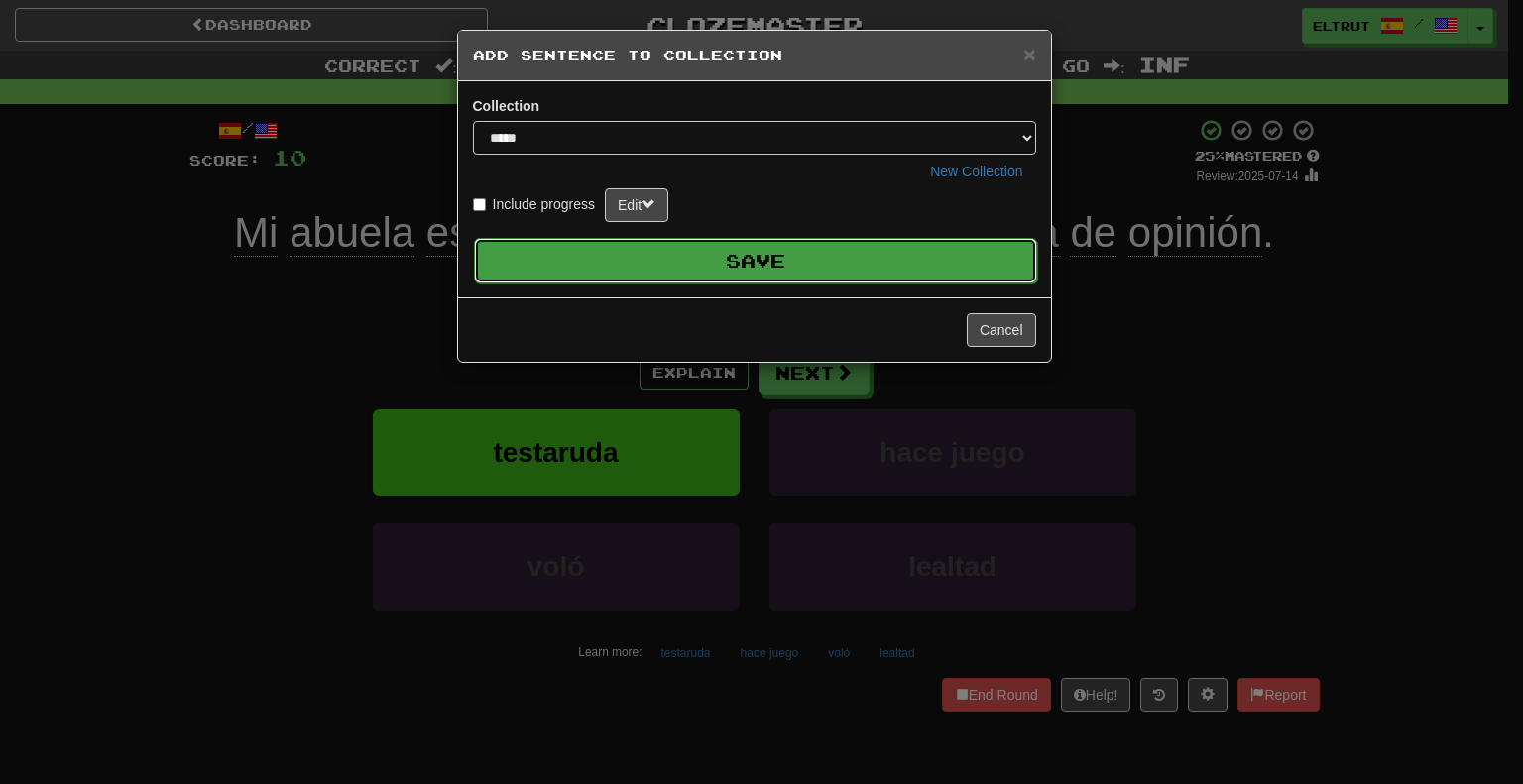 click on "Save" at bounding box center [756, 261] 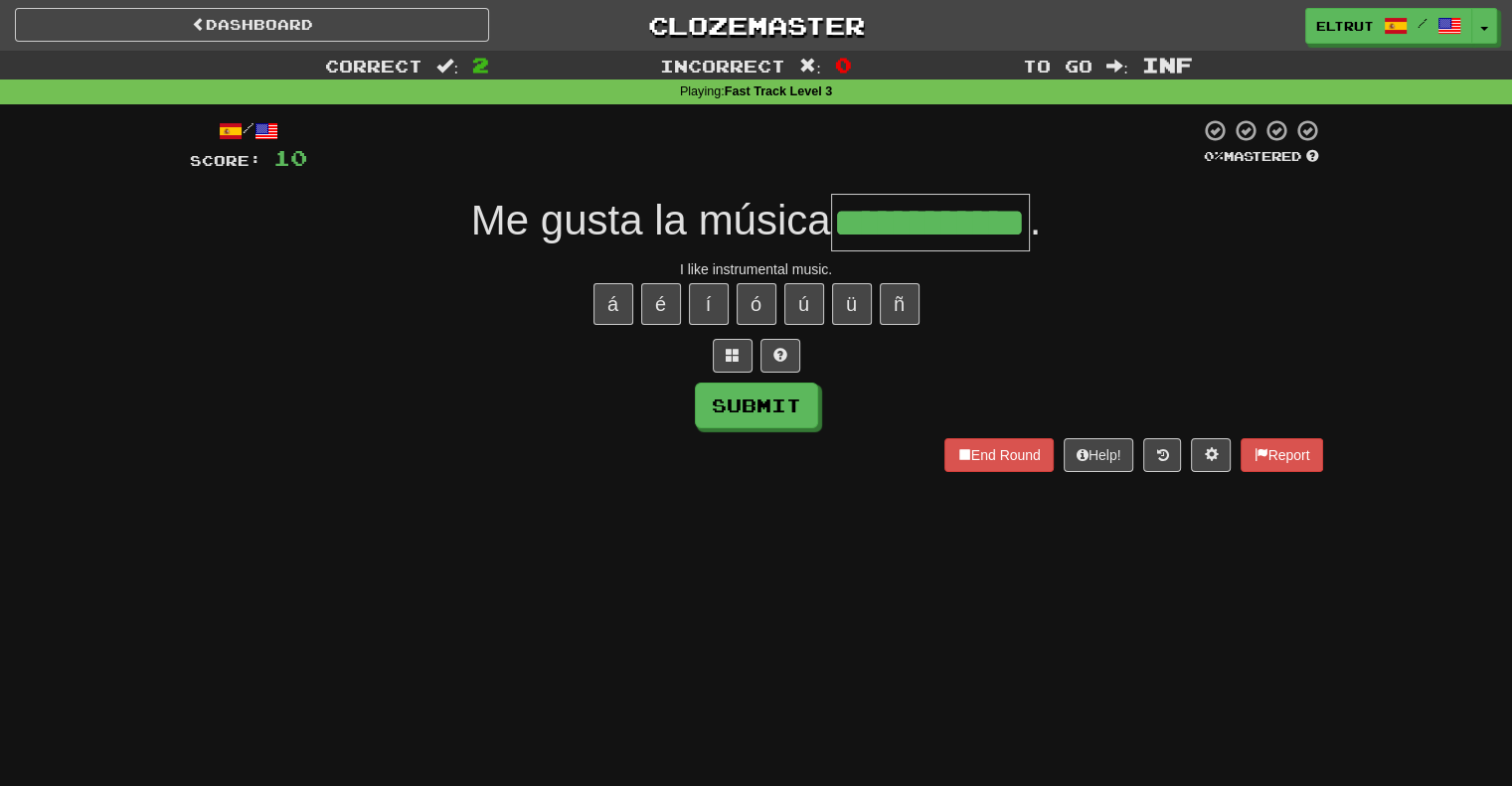 scroll, scrollTop: 0, scrollLeft: 36, axis: horizontal 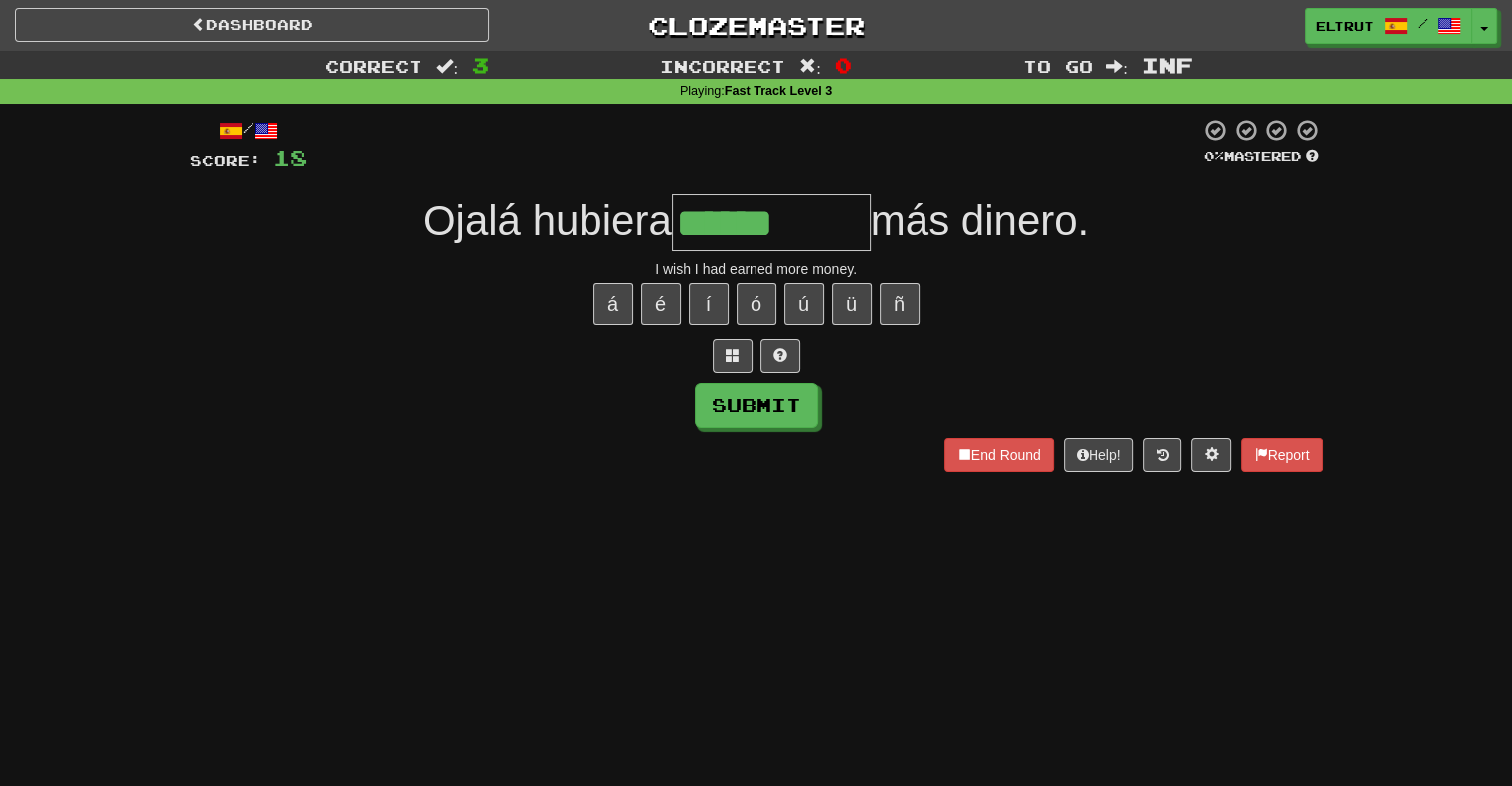 type on "******" 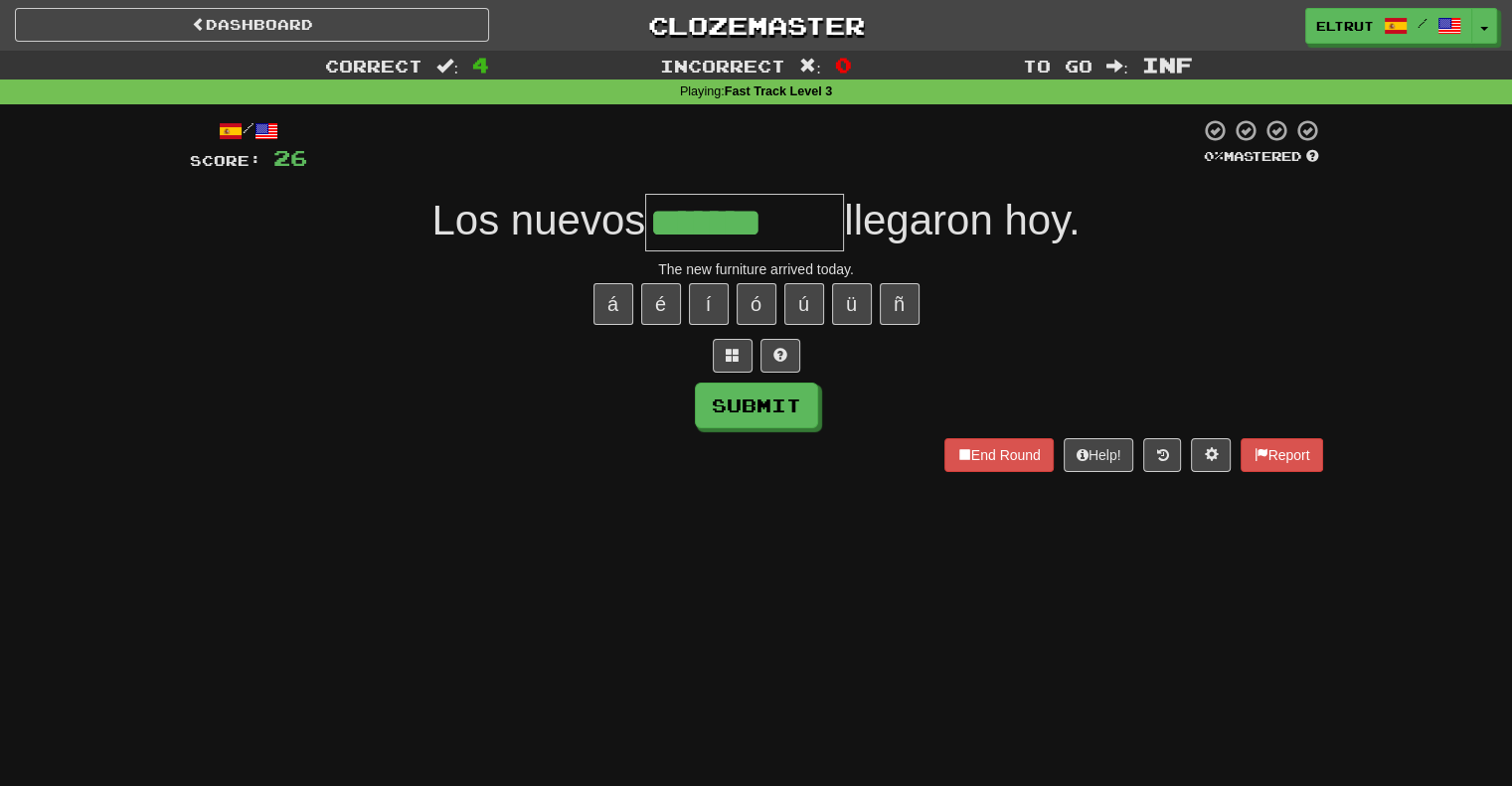 type on "*******" 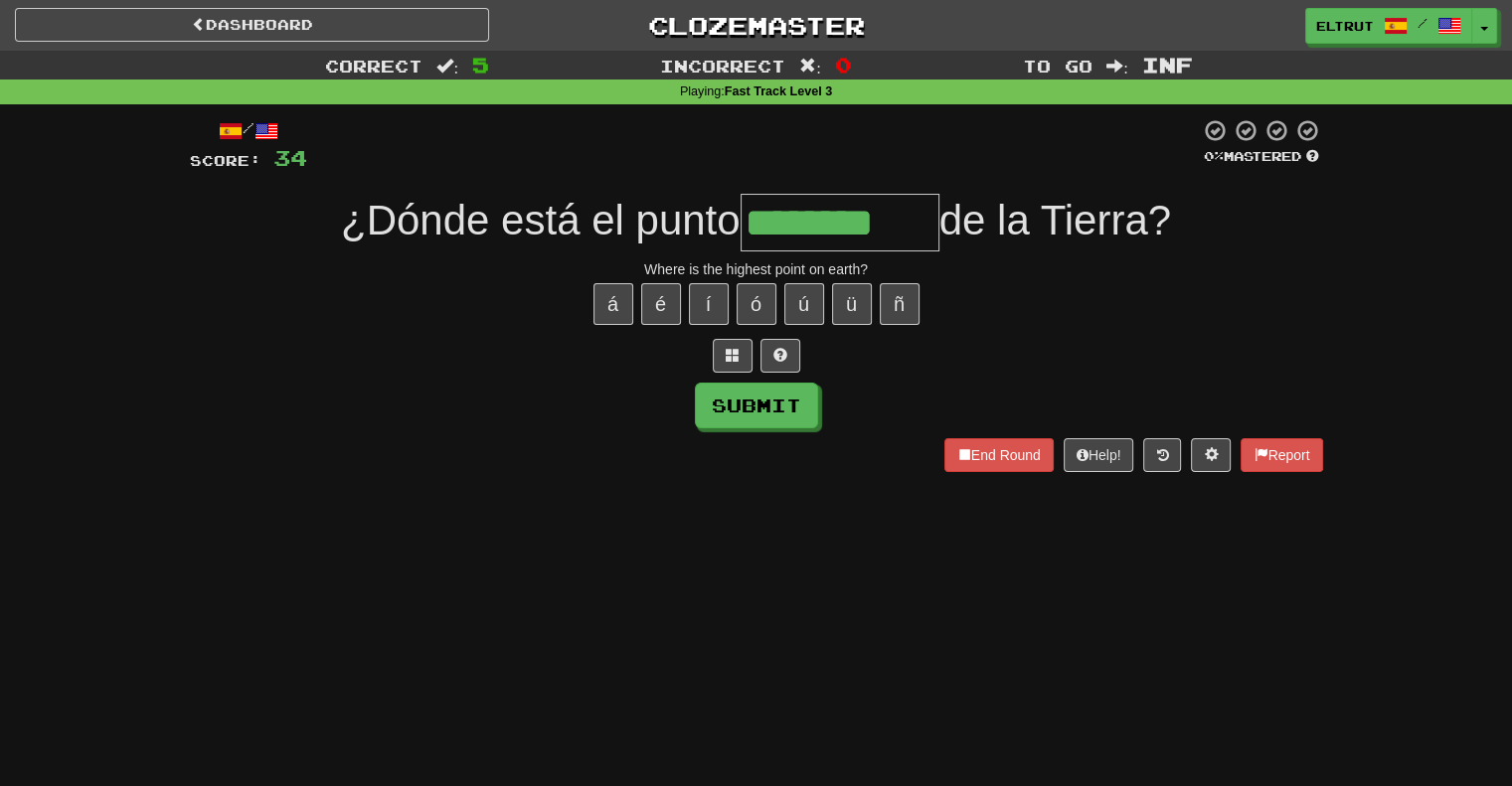 type on "********" 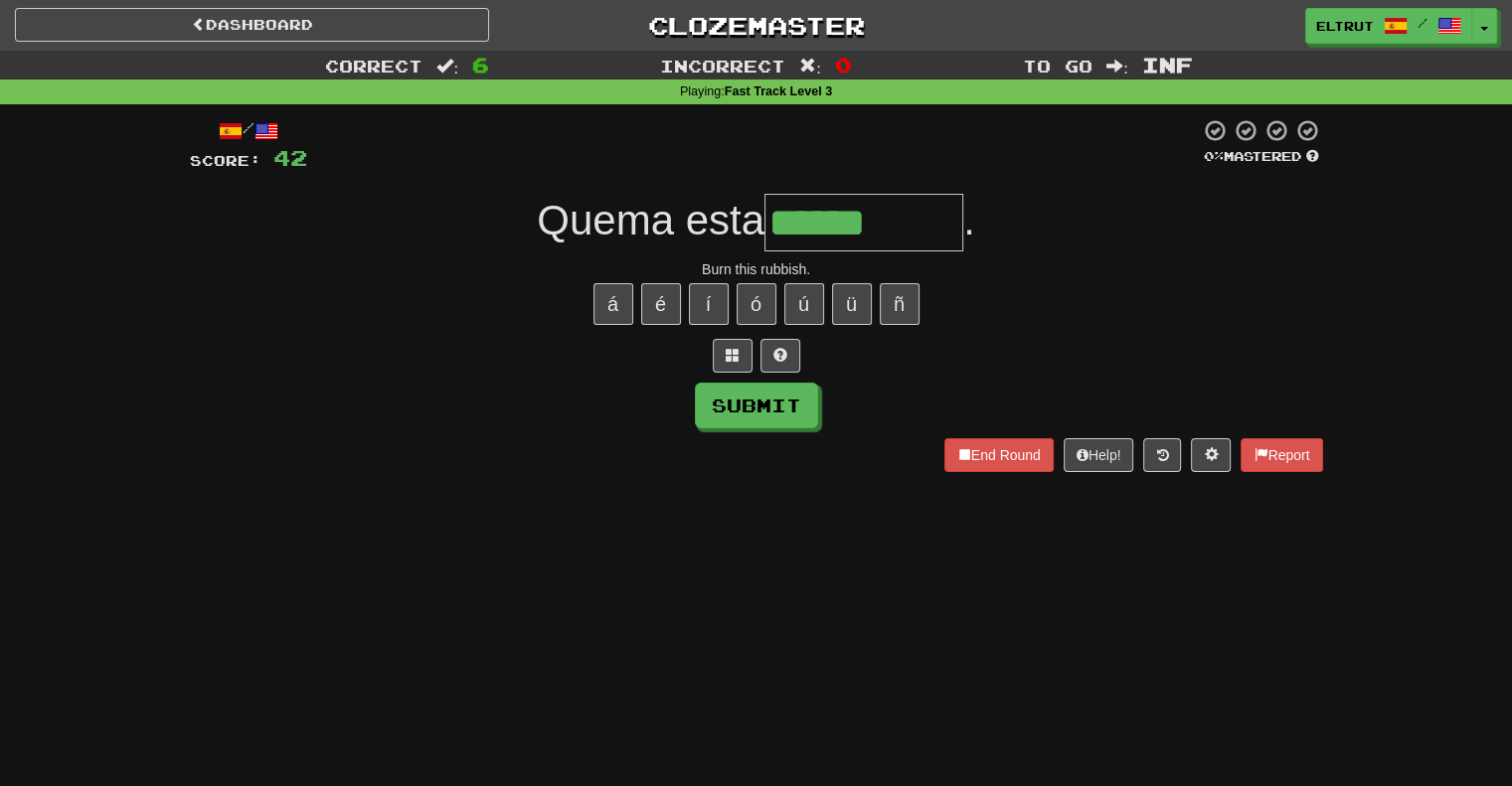 type on "******" 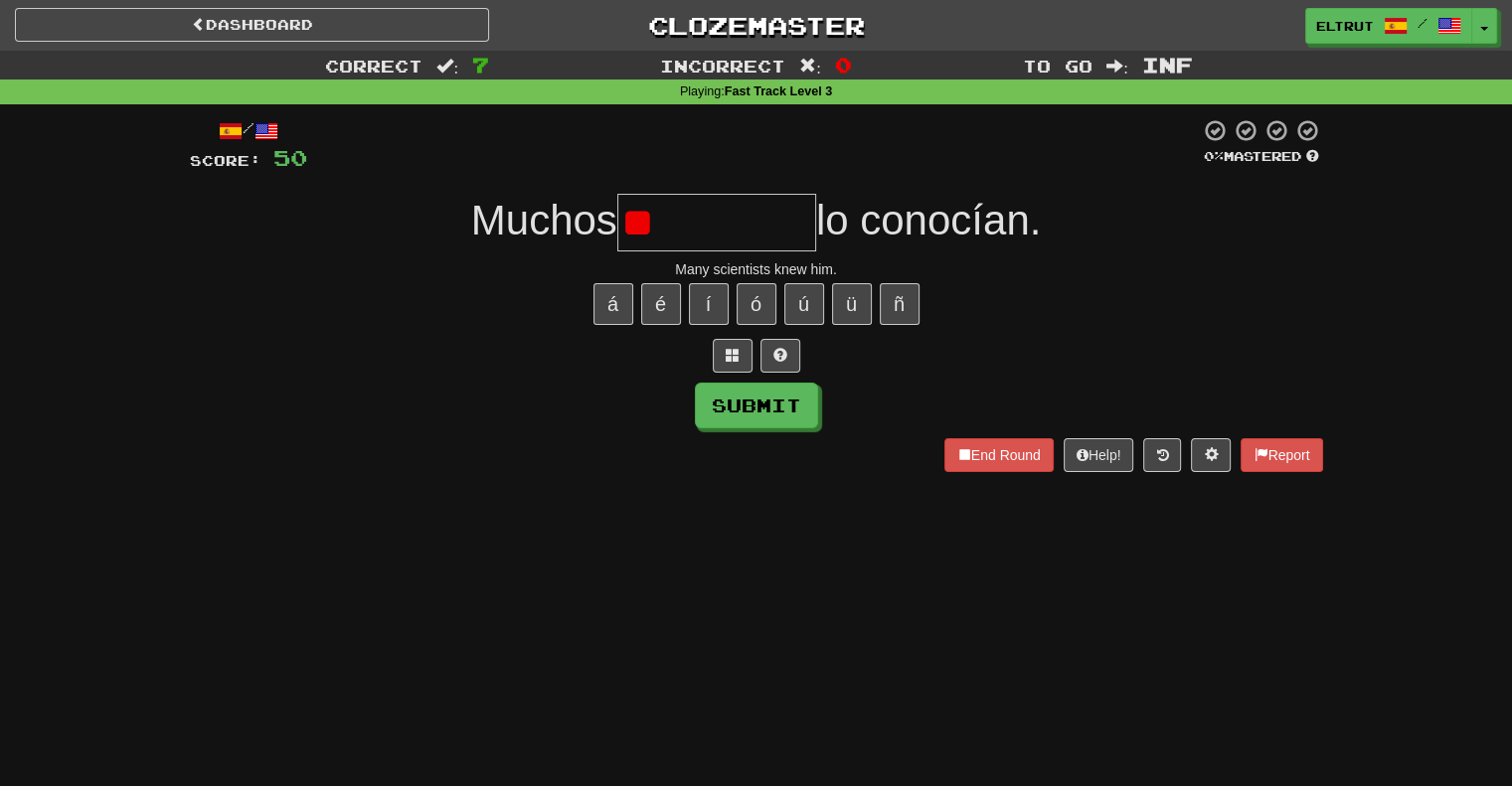 type on "*" 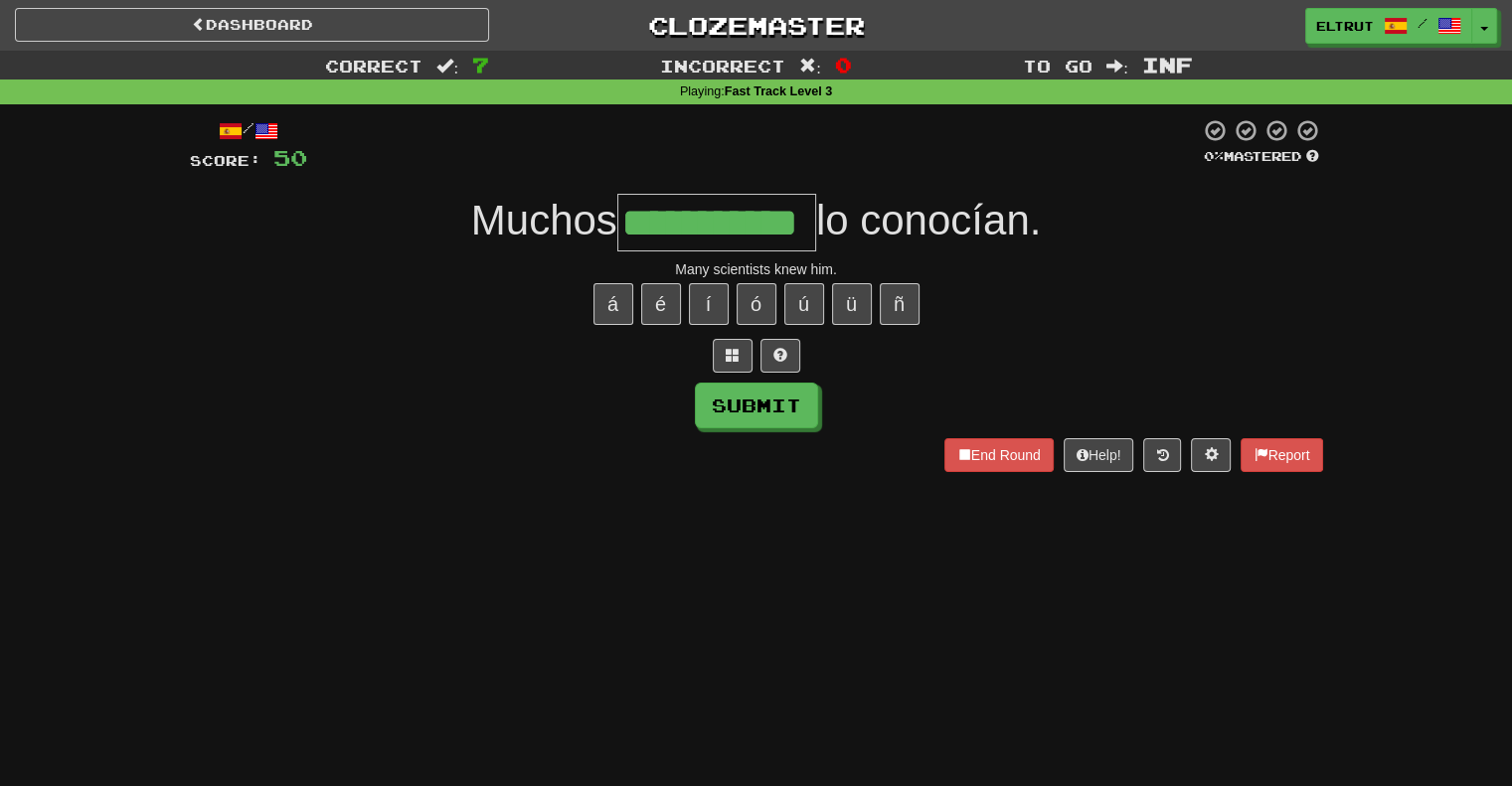 type on "**********" 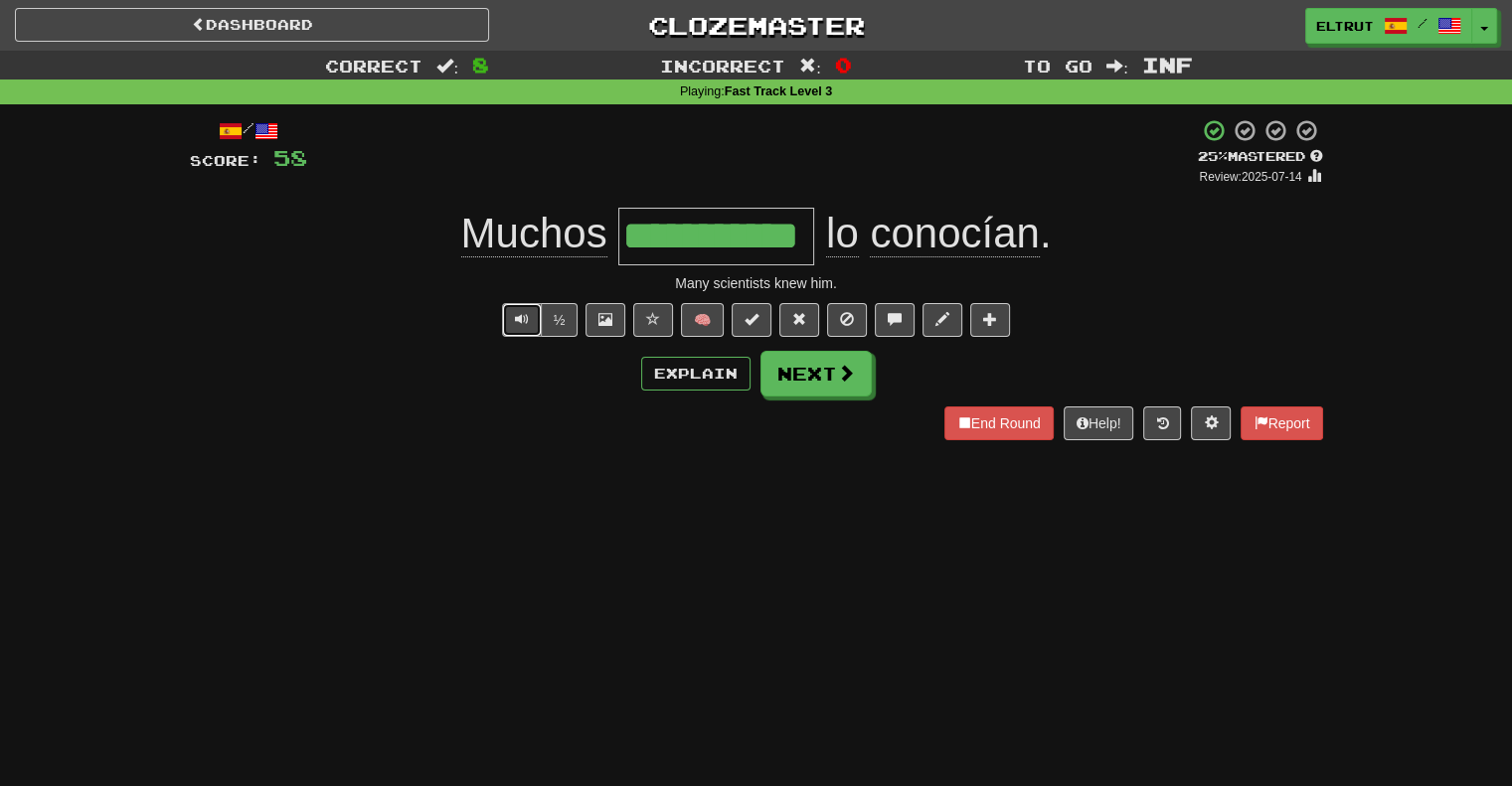 click at bounding box center [522, 320] 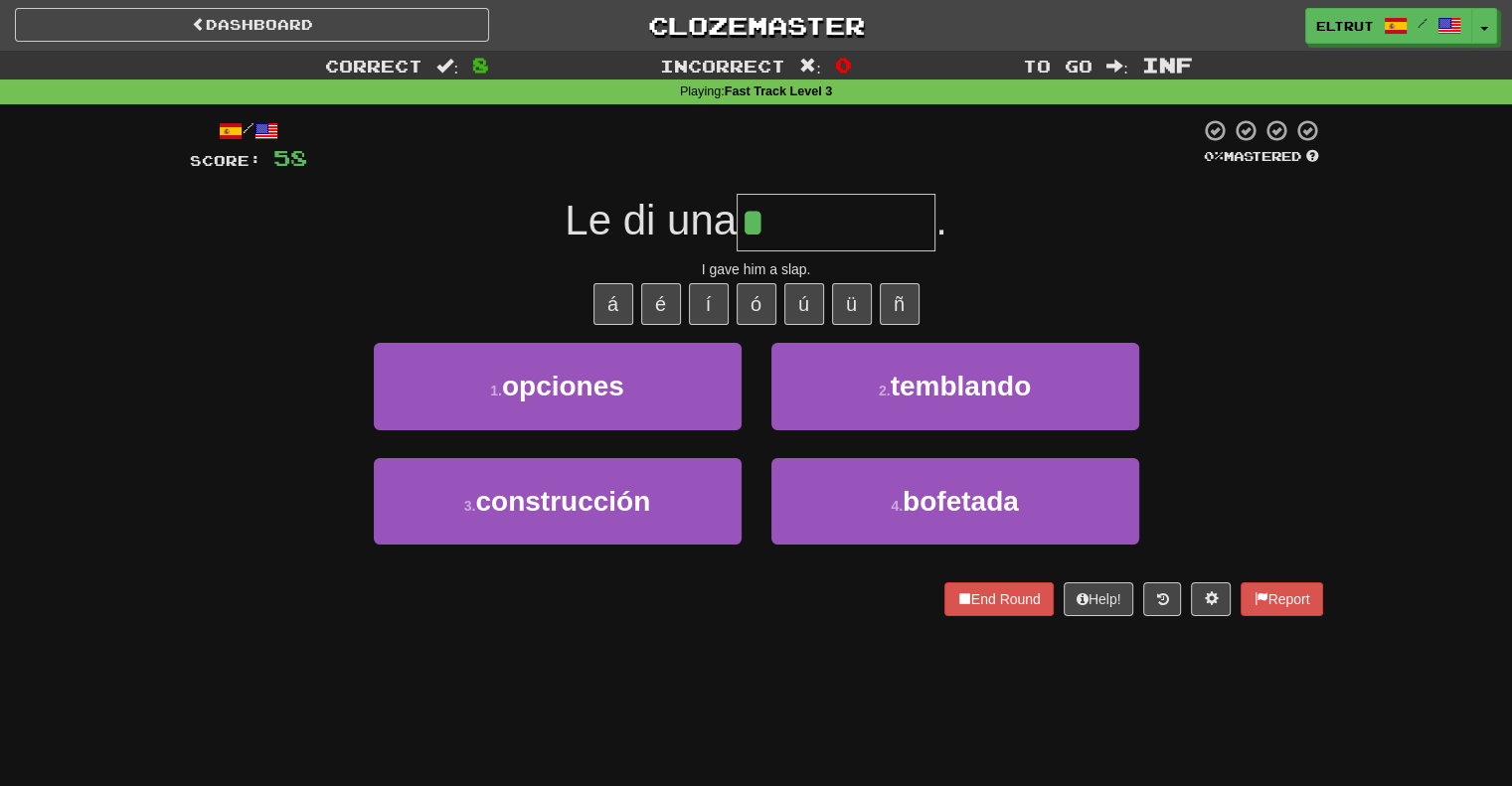 type on "********" 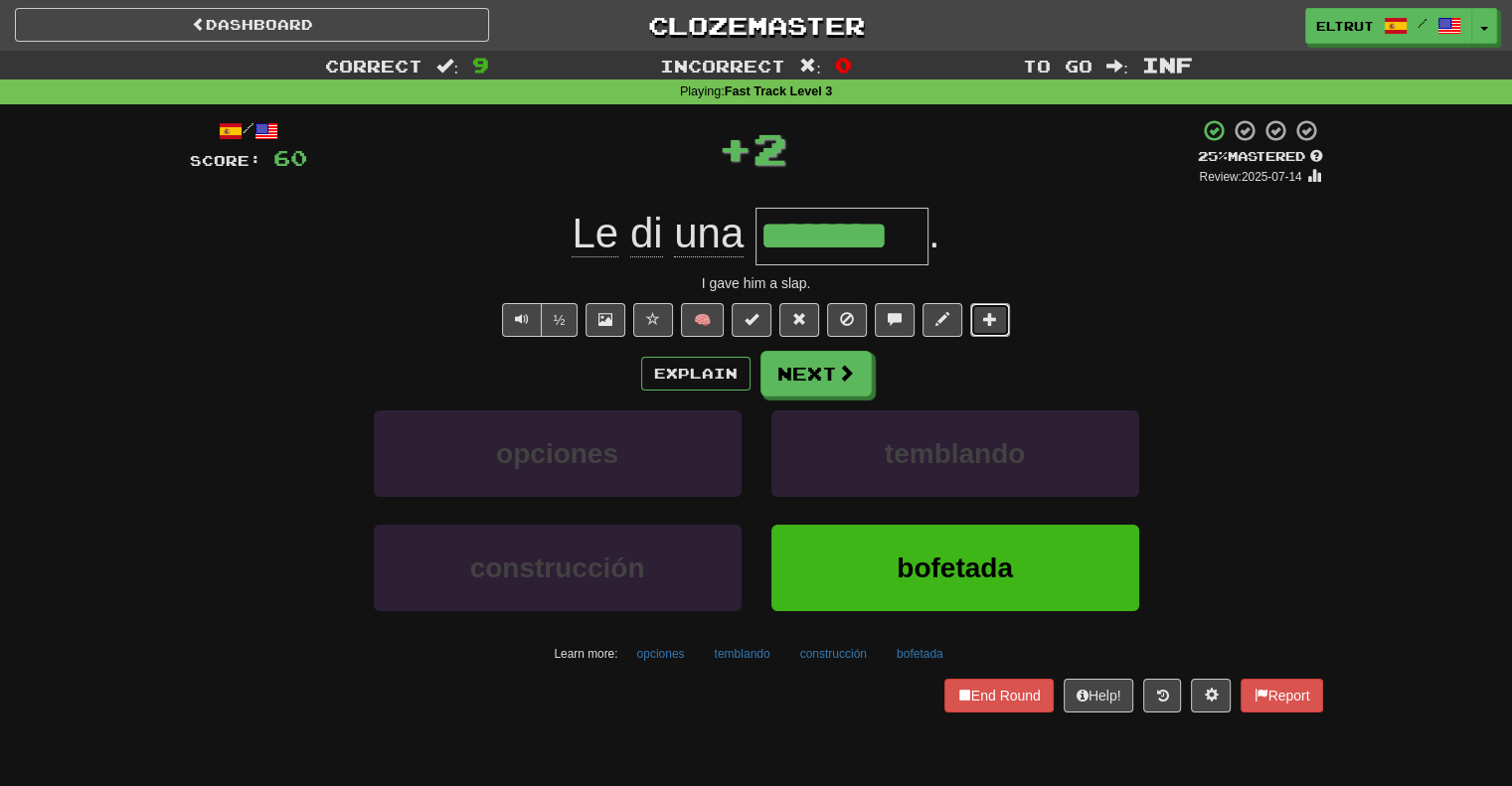 click at bounding box center [990, 320] 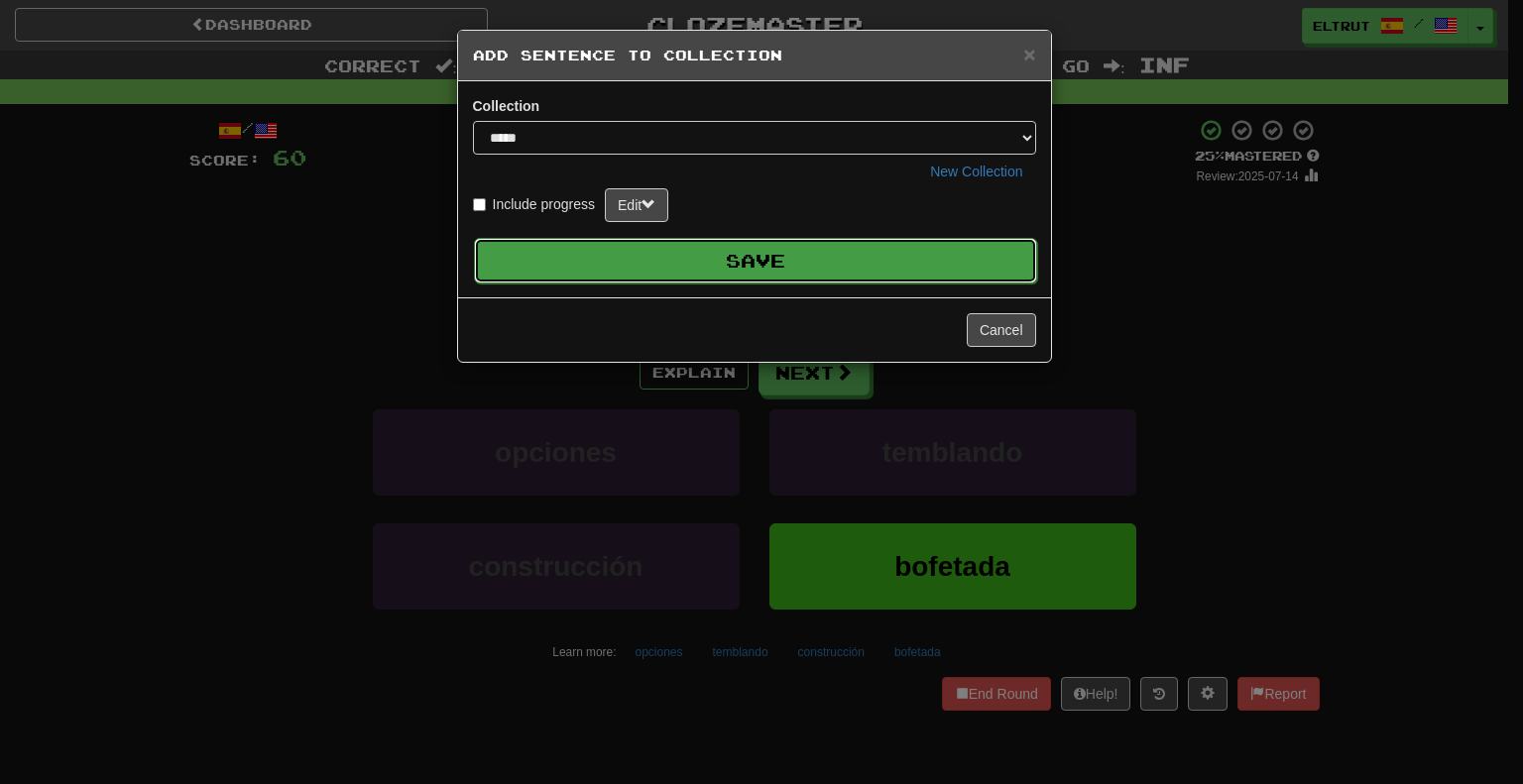 click on "Save" at bounding box center [756, 261] 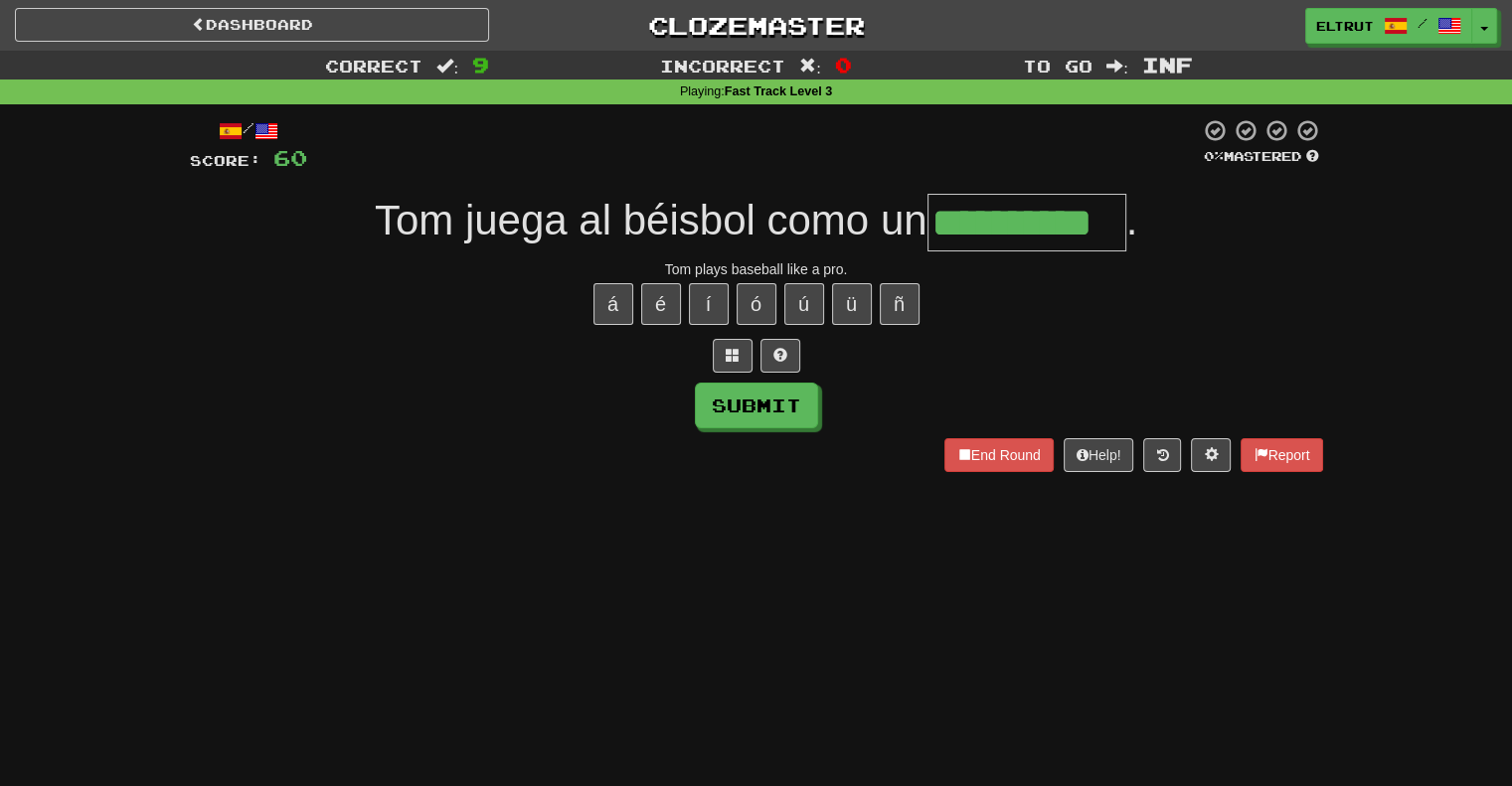 scroll, scrollTop: 0, scrollLeft: 12, axis: horizontal 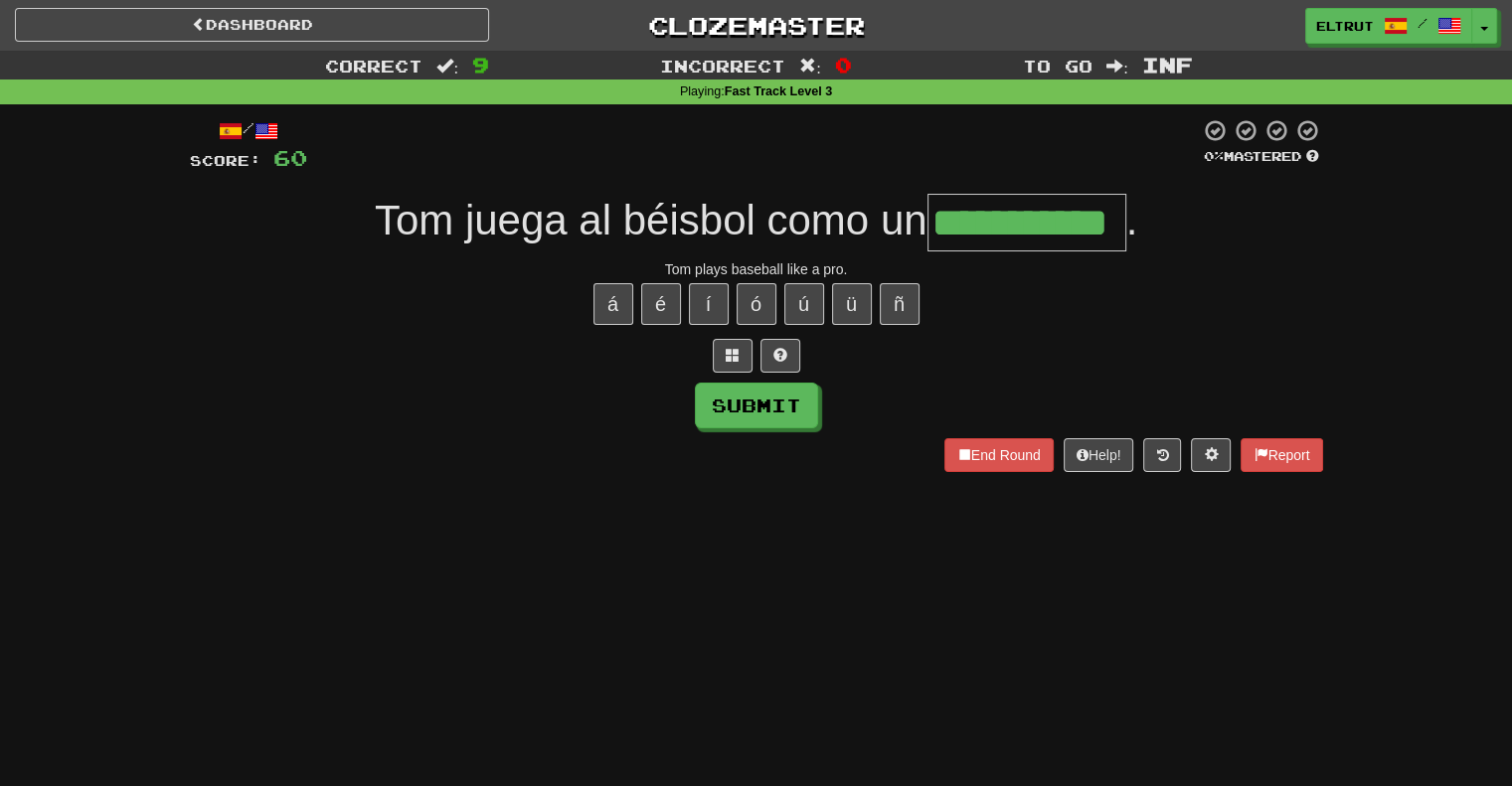 type on "**********" 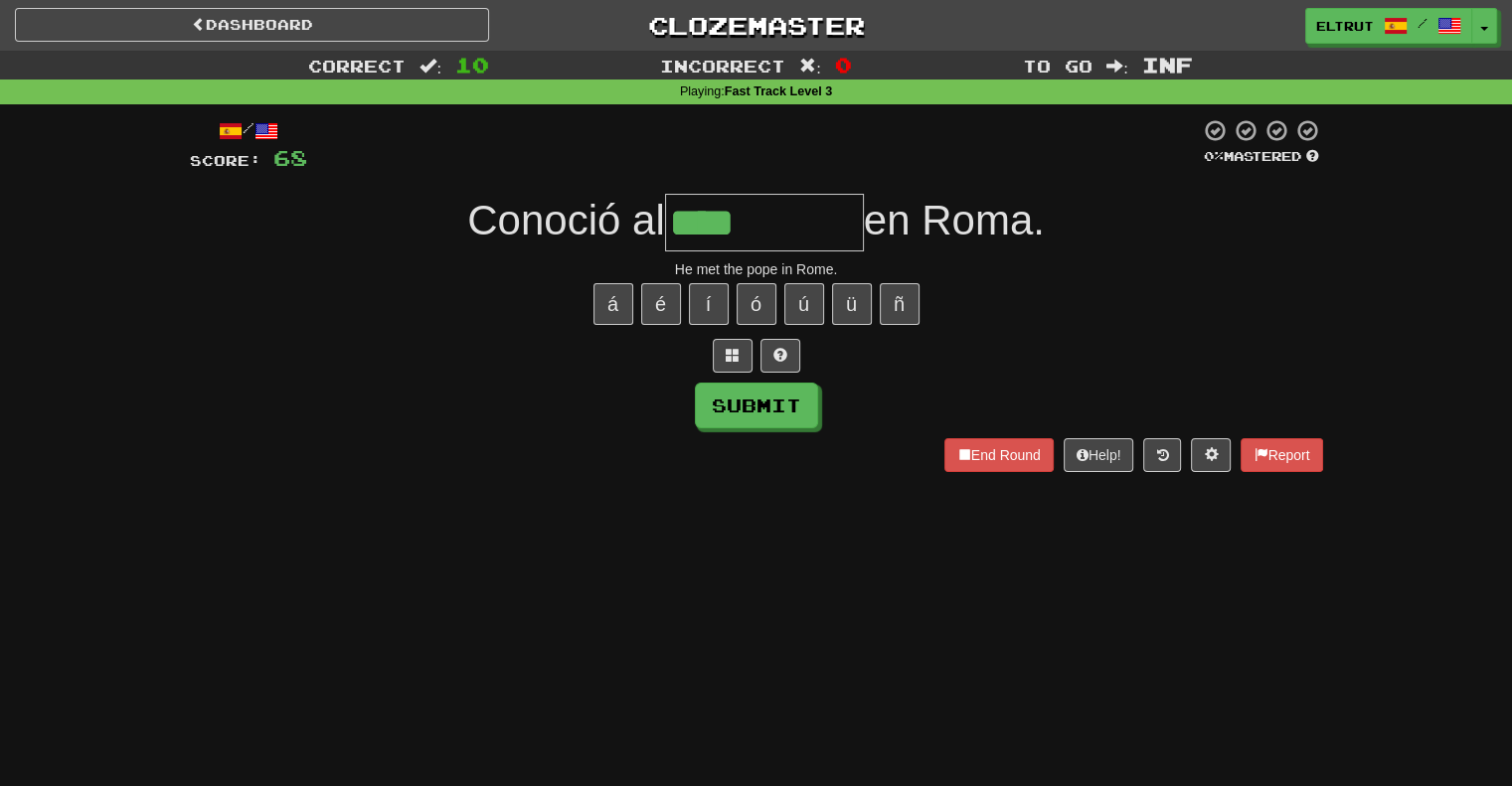 type on "****" 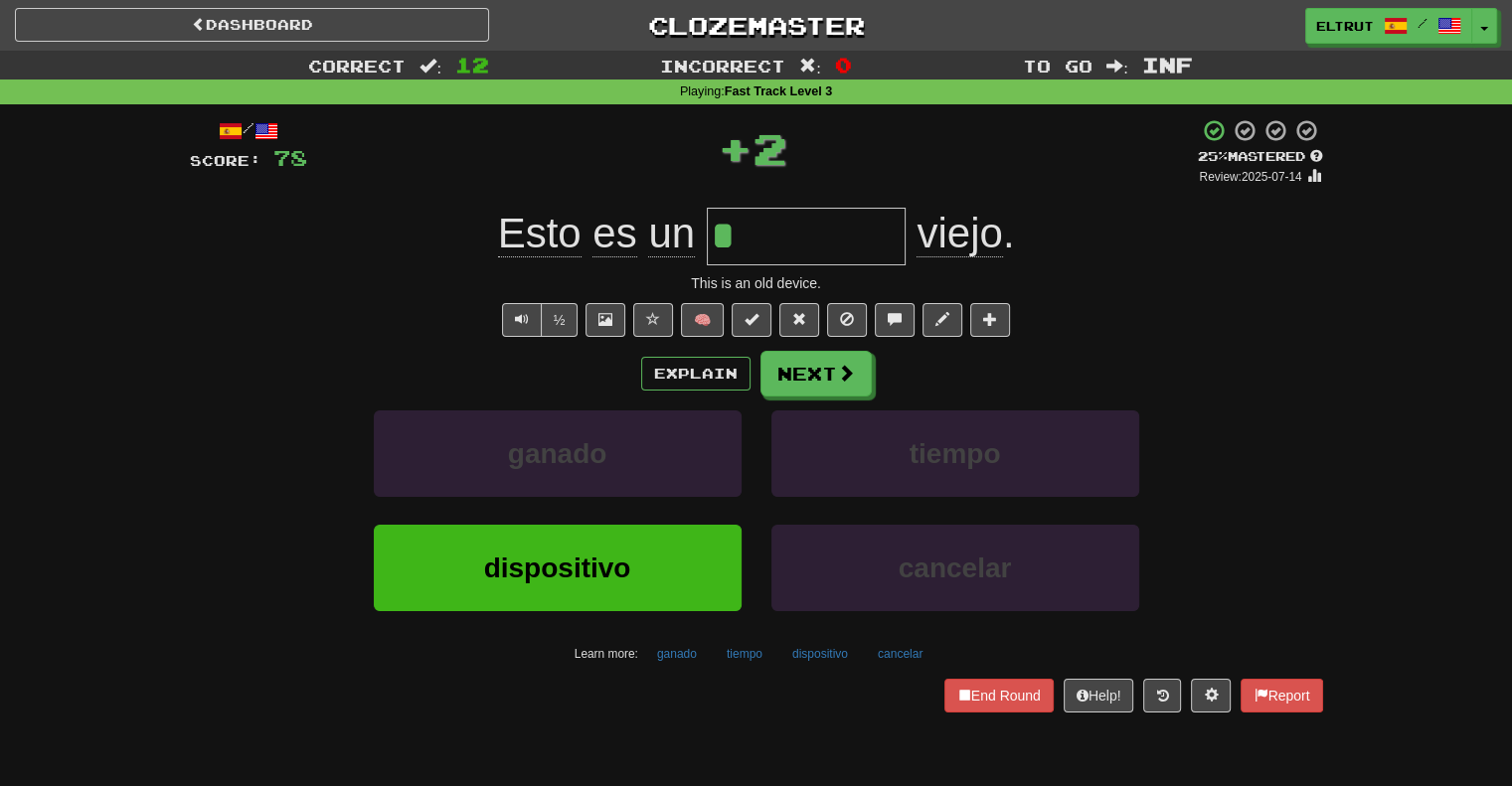 type on "**********" 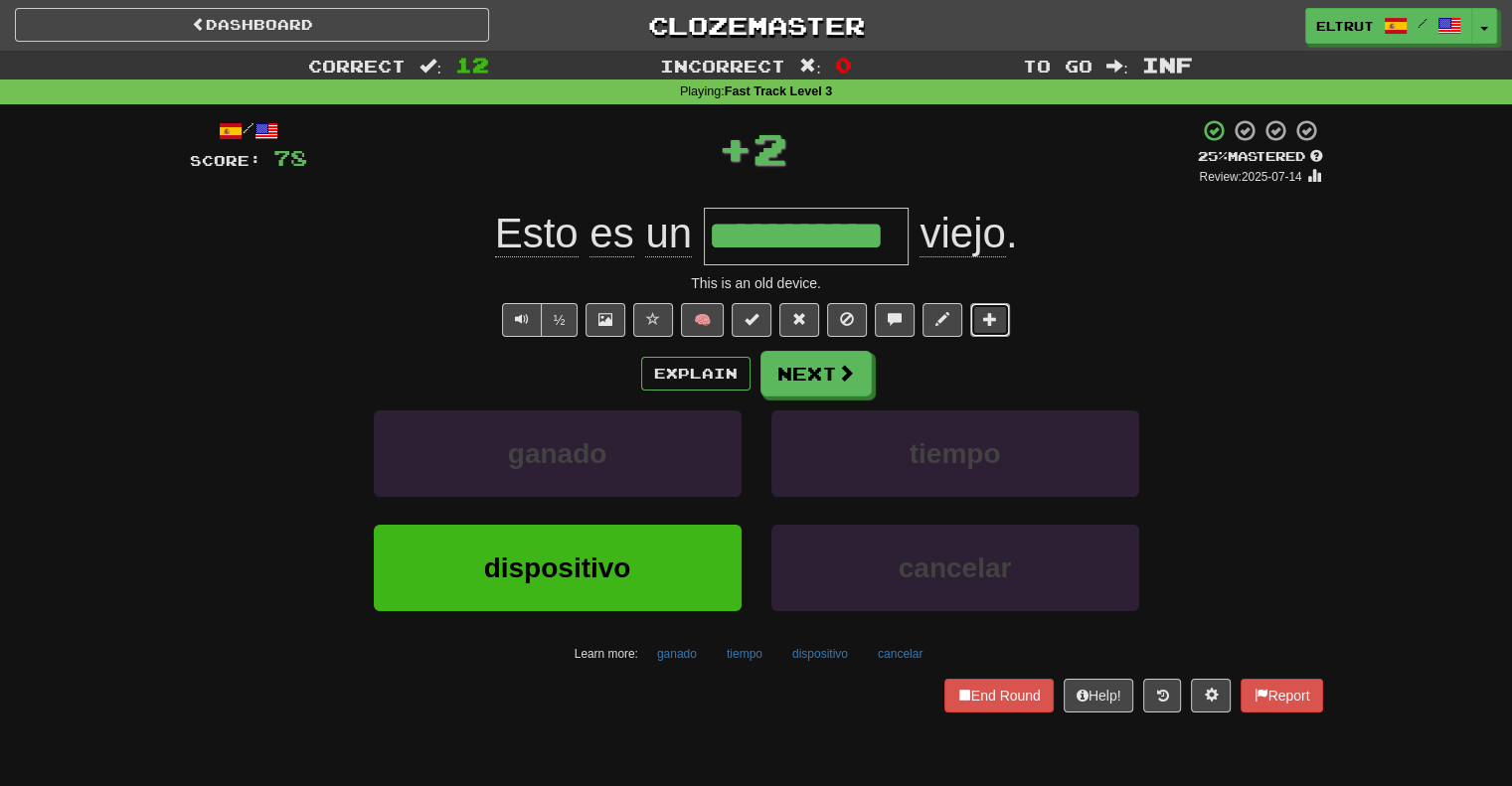 click at bounding box center [990, 319] 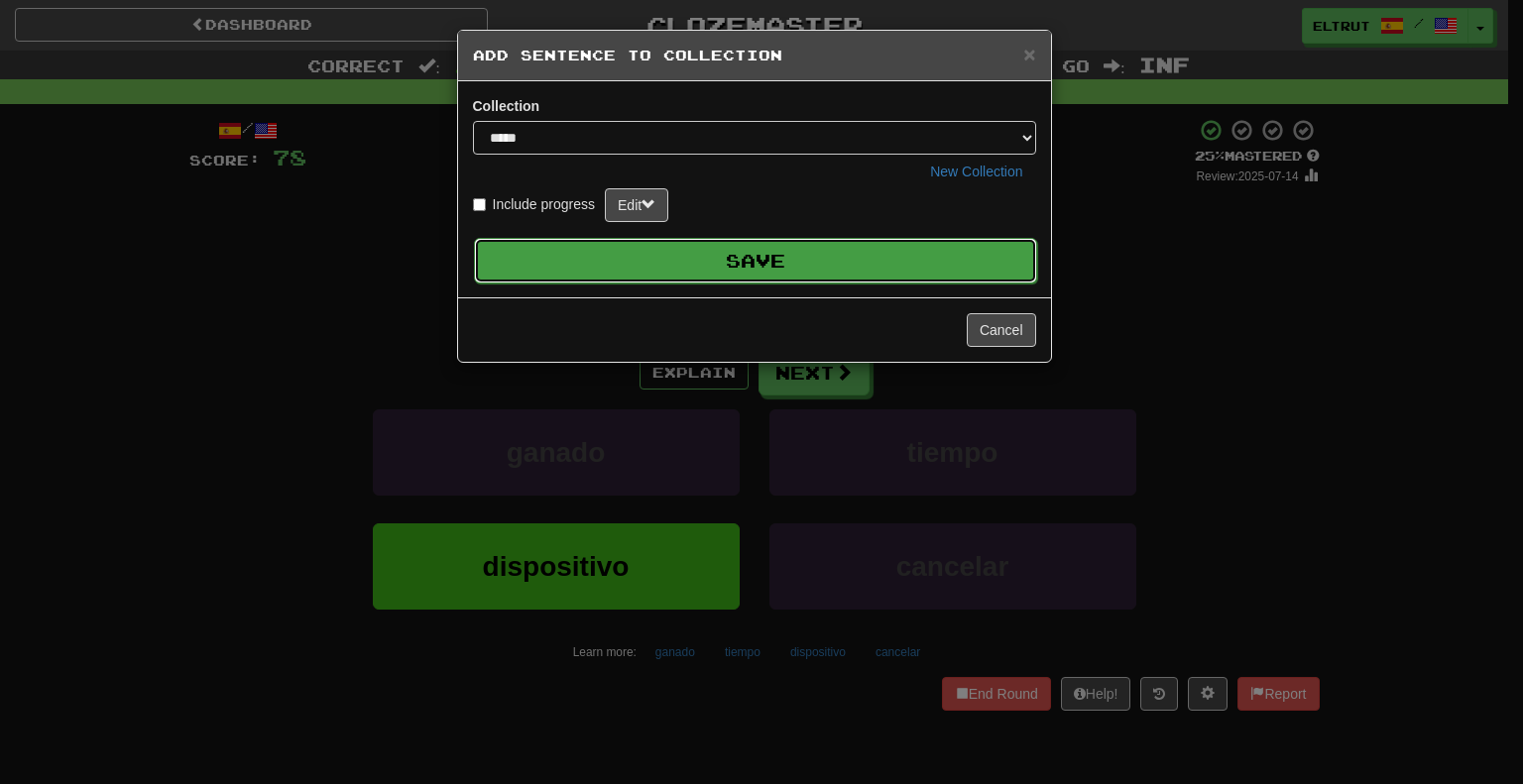 click on "Save" at bounding box center (756, 261) 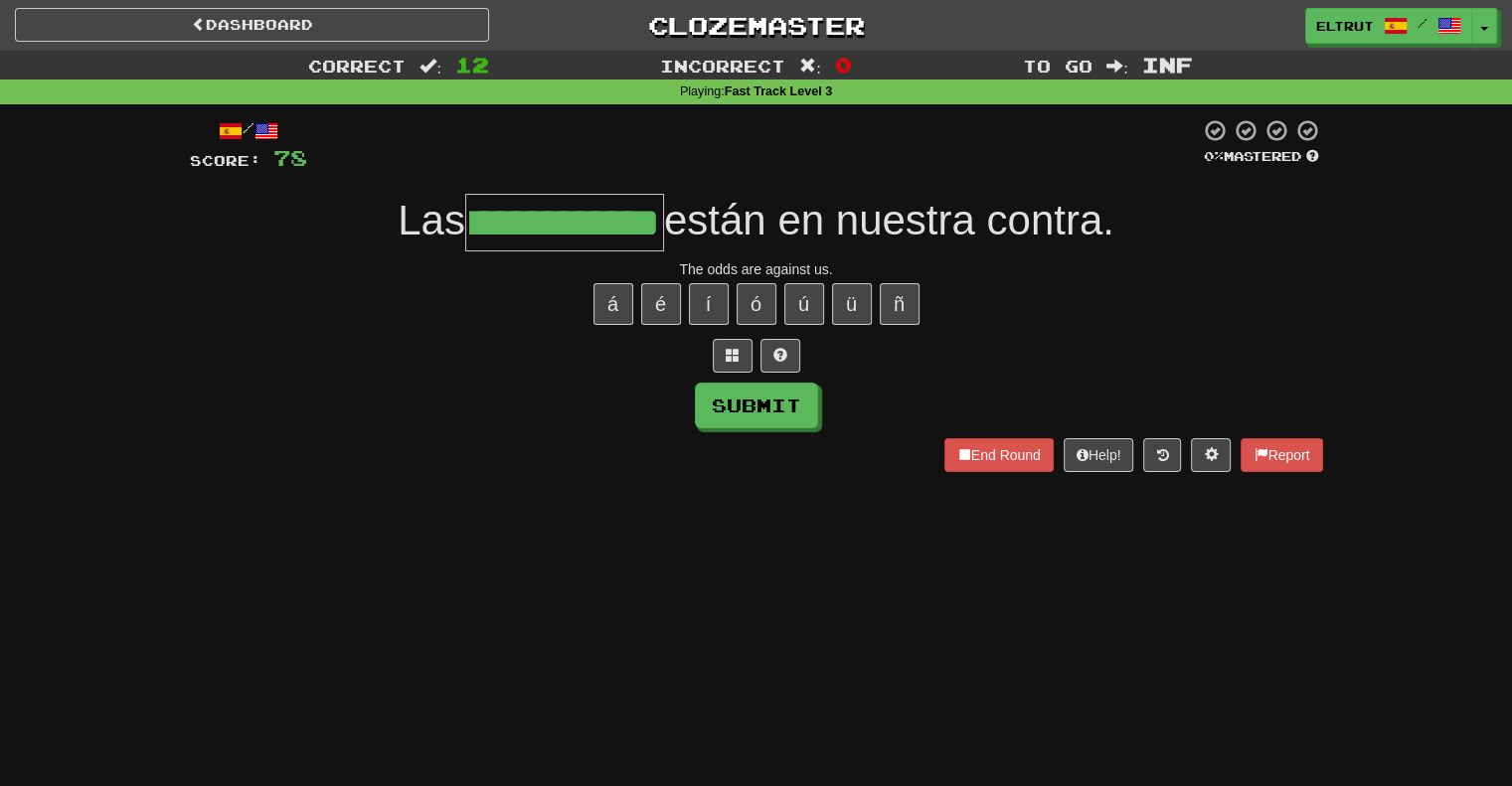 scroll, scrollTop: 0, scrollLeft: 80, axis: horizontal 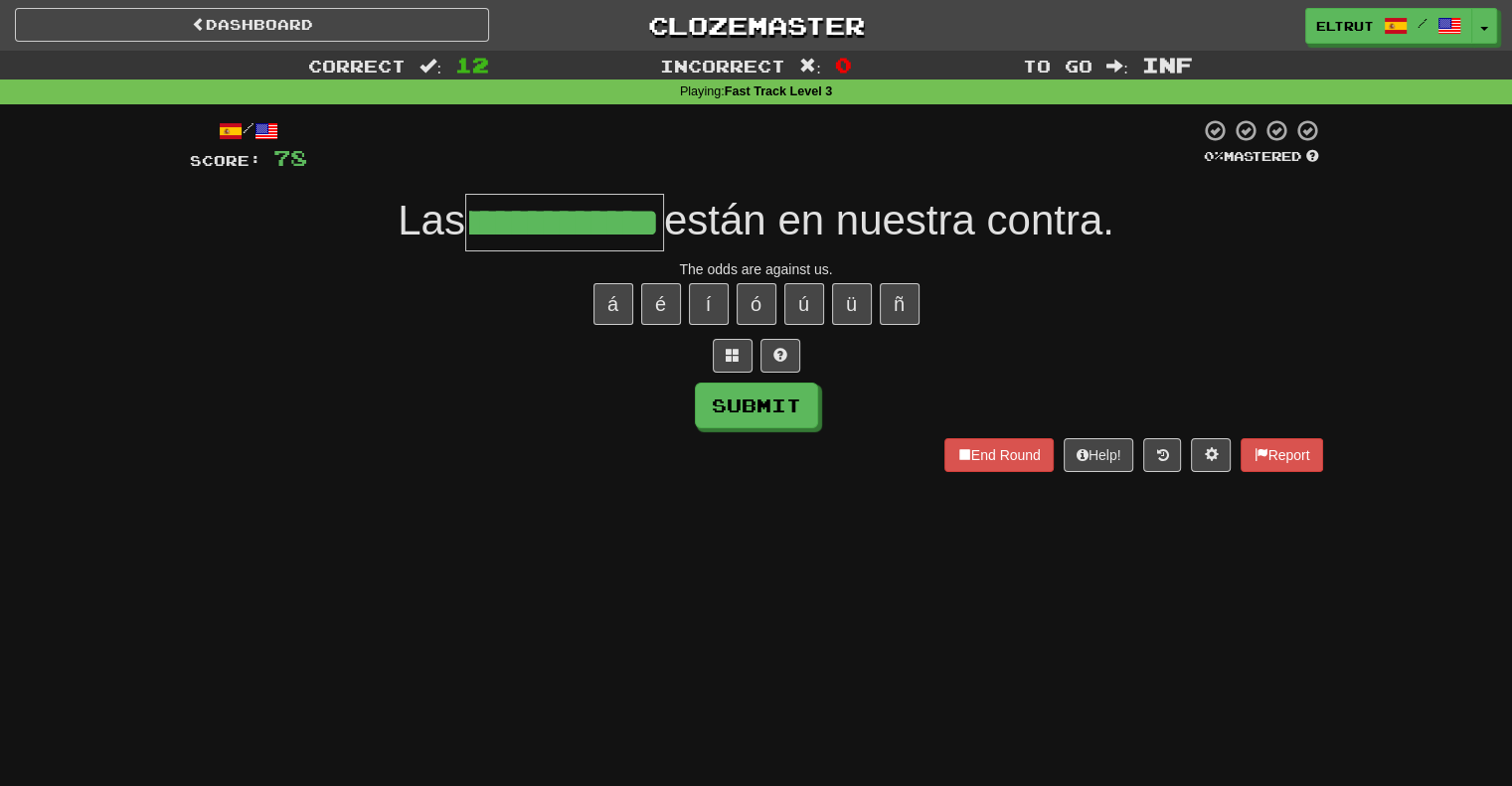type on "**********" 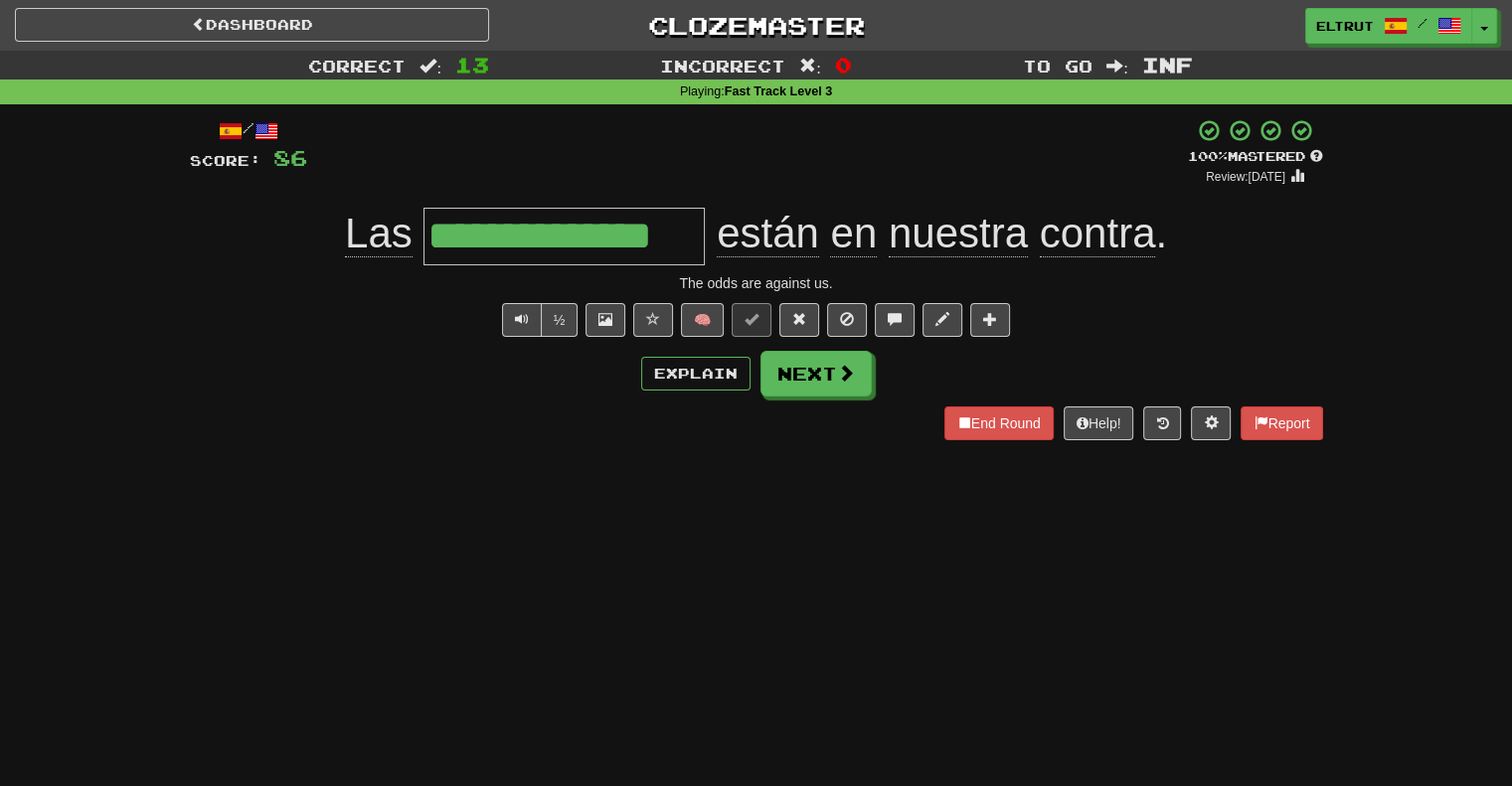 type 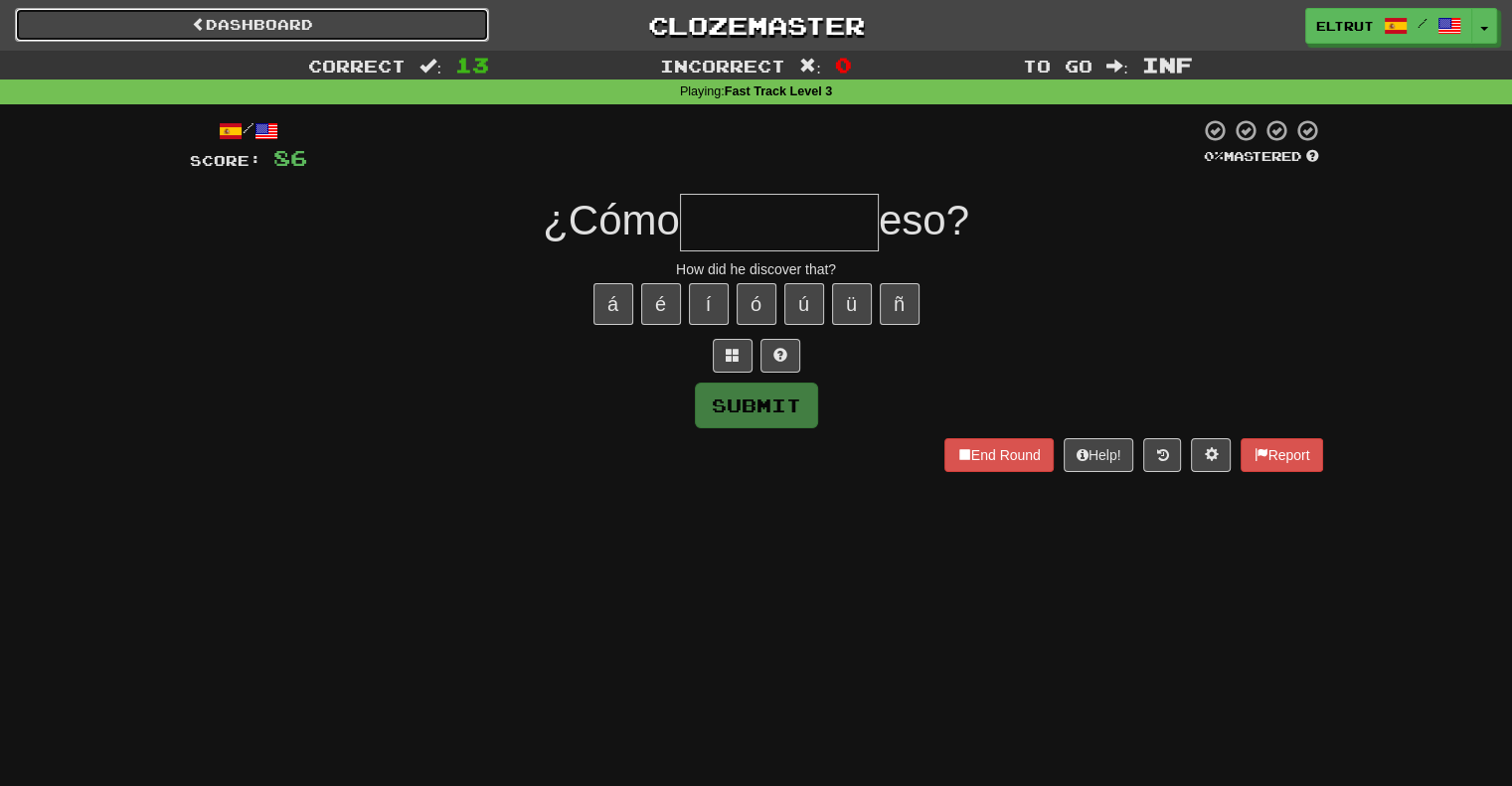 click on "Dashboard" at bounding box center [252, 25] 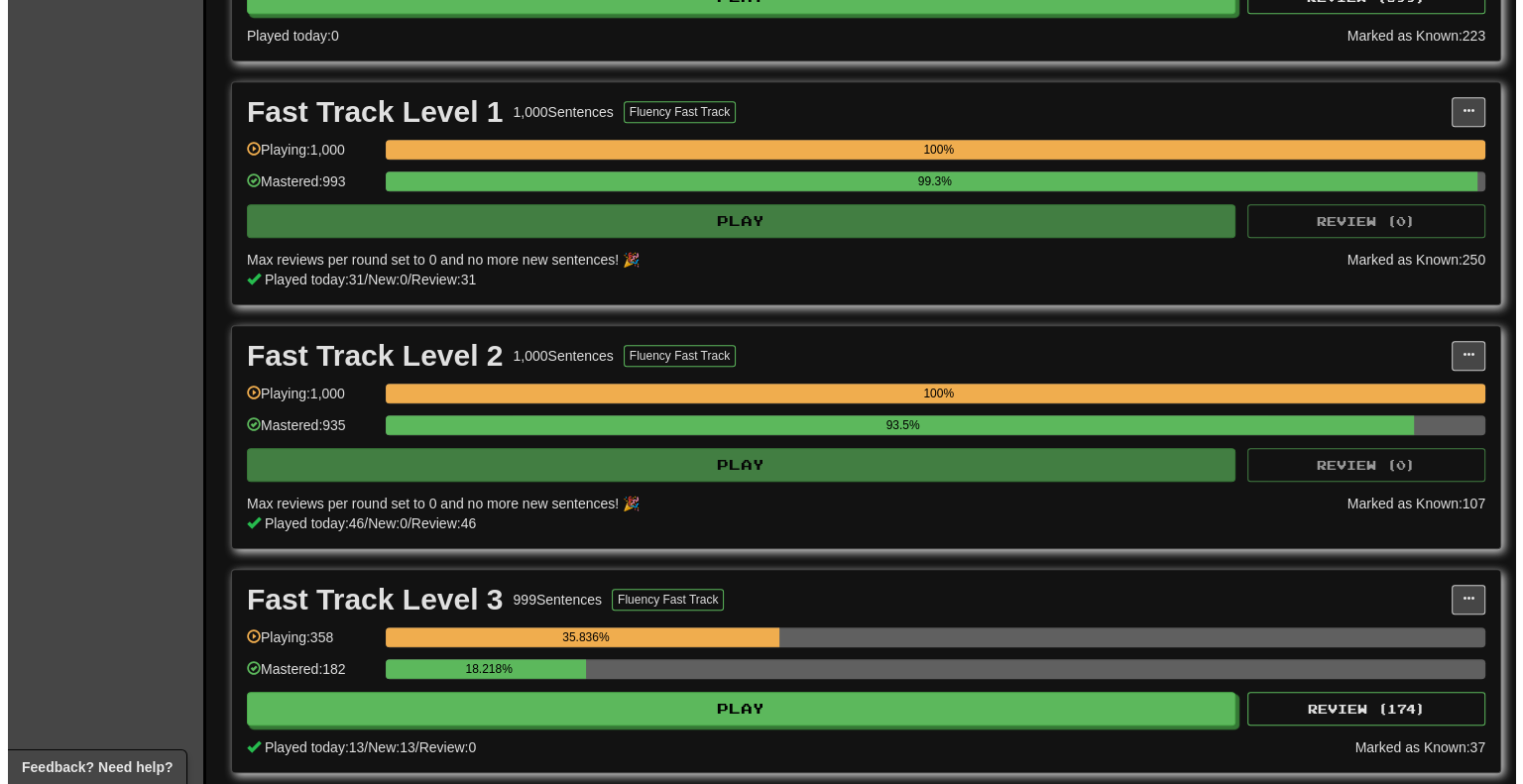 scroll, scrollTop: 1388, scrollLeft: 0, axis: vertical 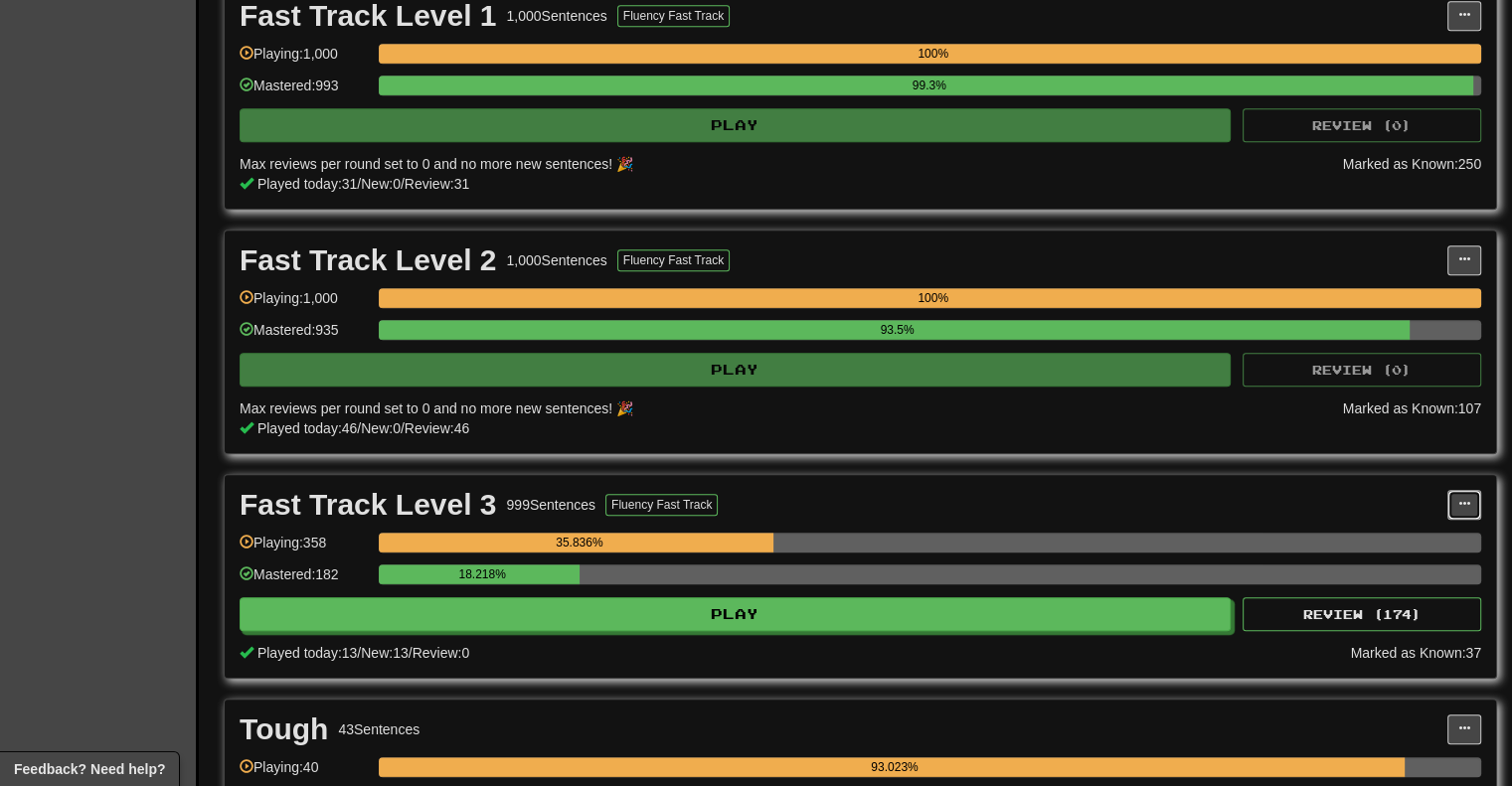 click at bounding box center (1464, 505) 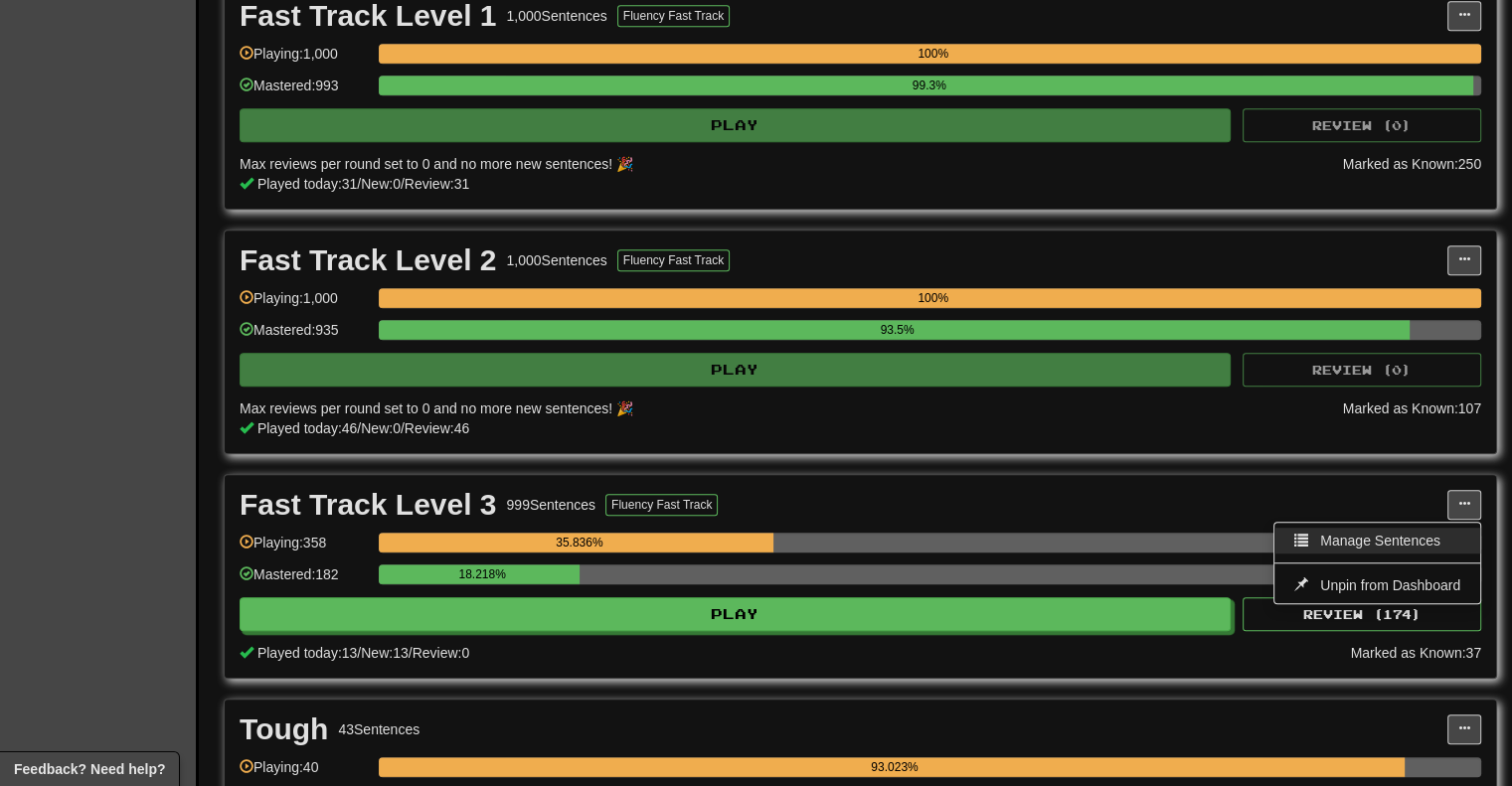 click on "Manage Sentences" at bounding box center (1377, 541) 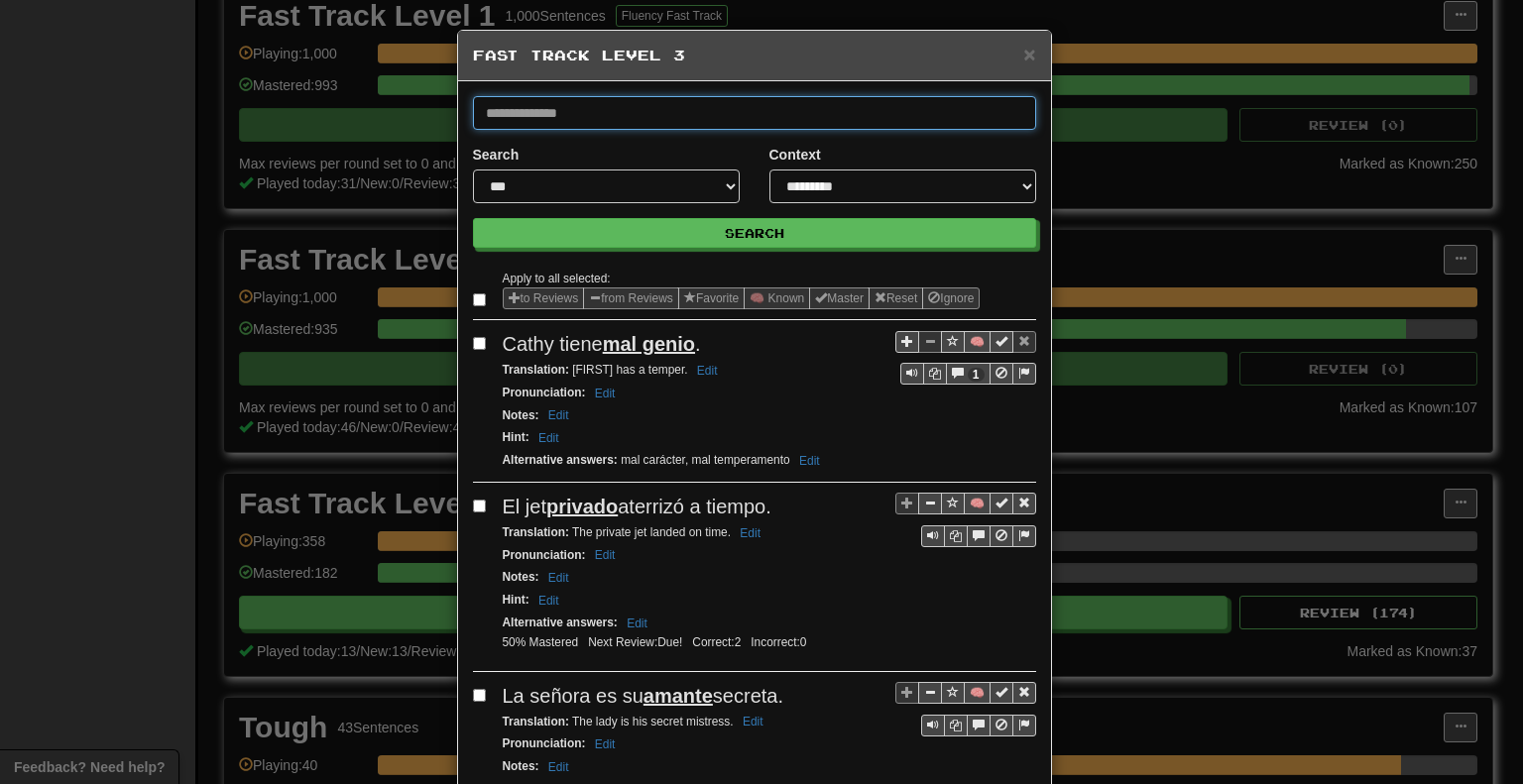 click at bounding box center [755, 113] 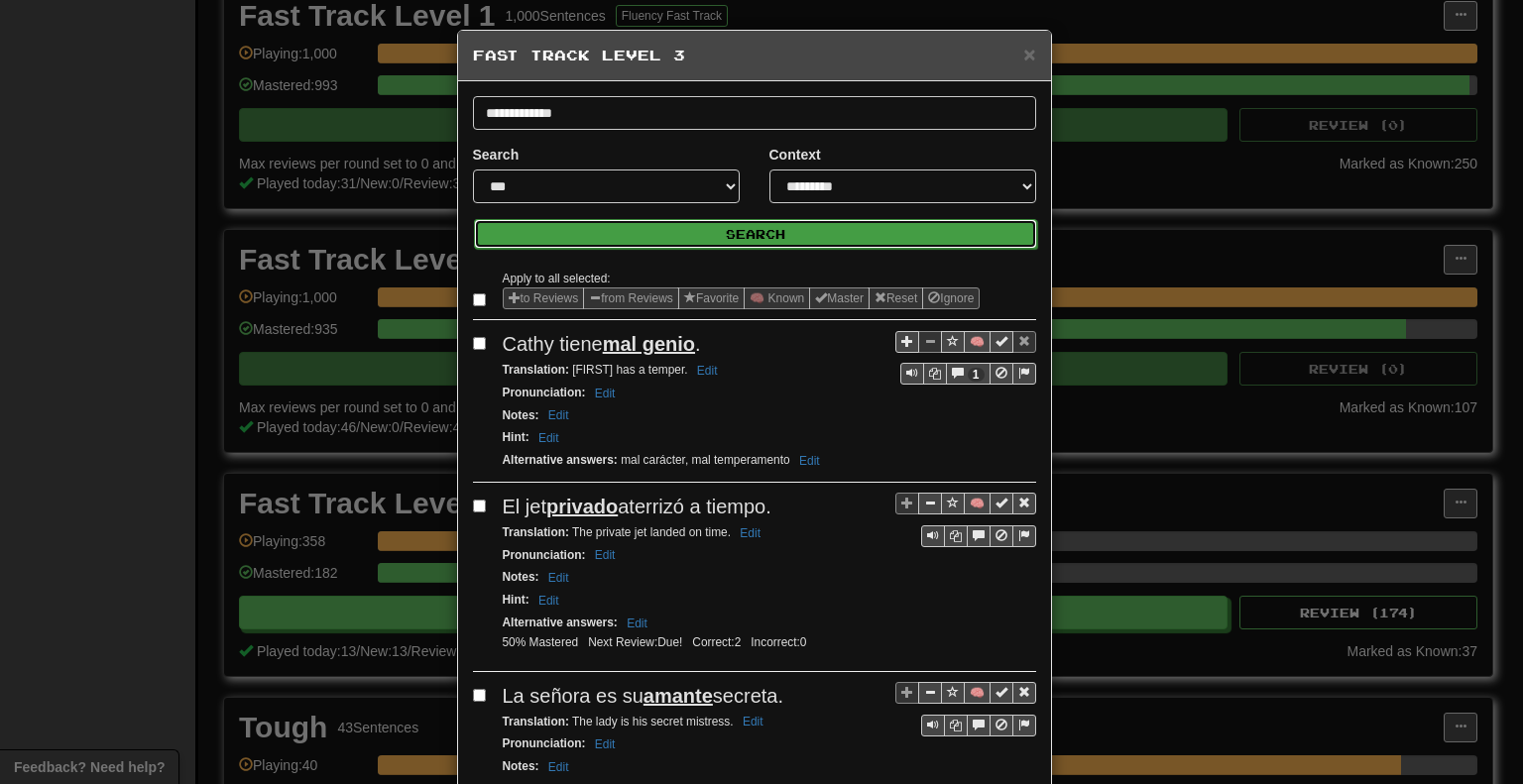 click on "Search" at bounding box center [756, 234] 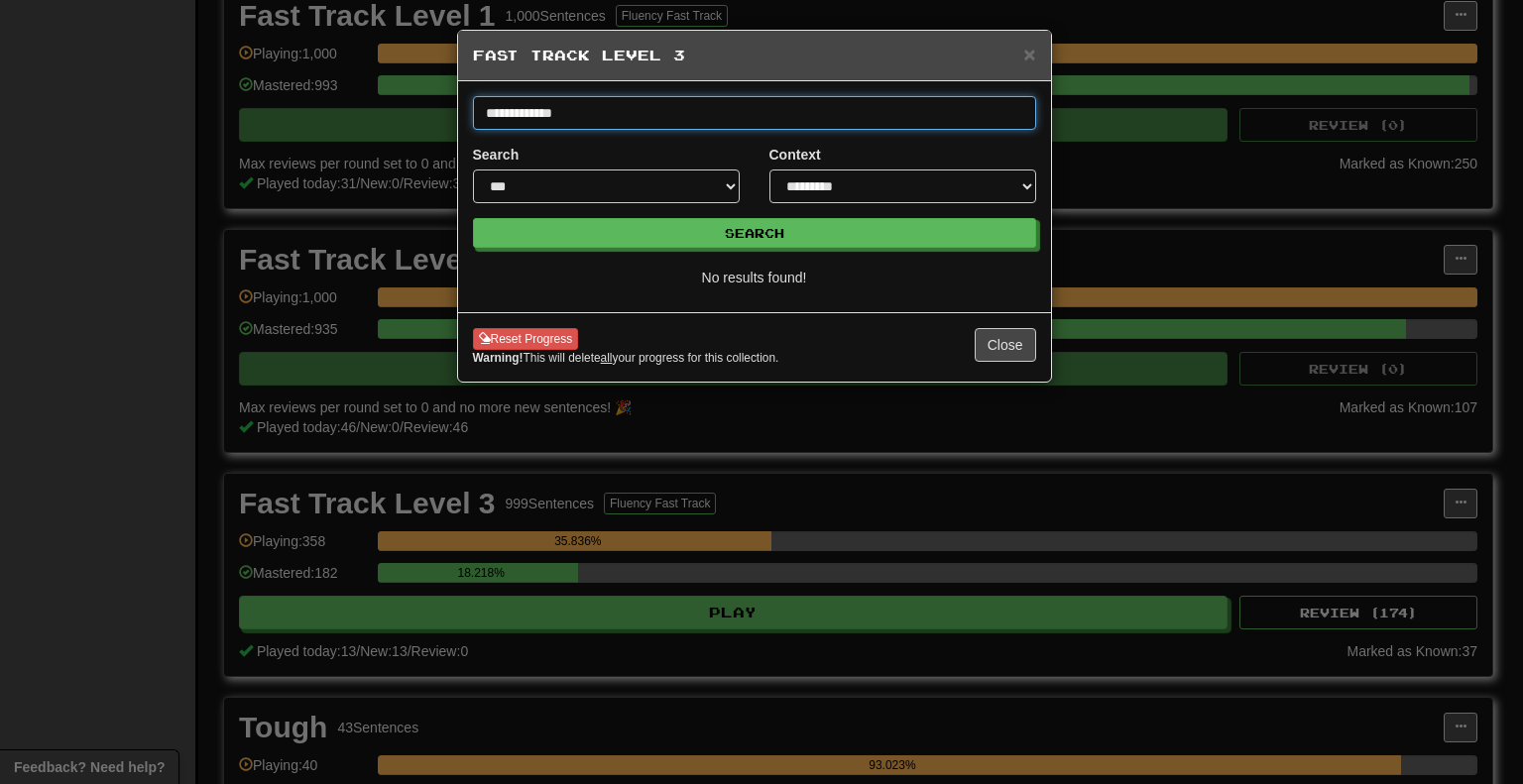 click on "**********" at bounding box center [755, 113] 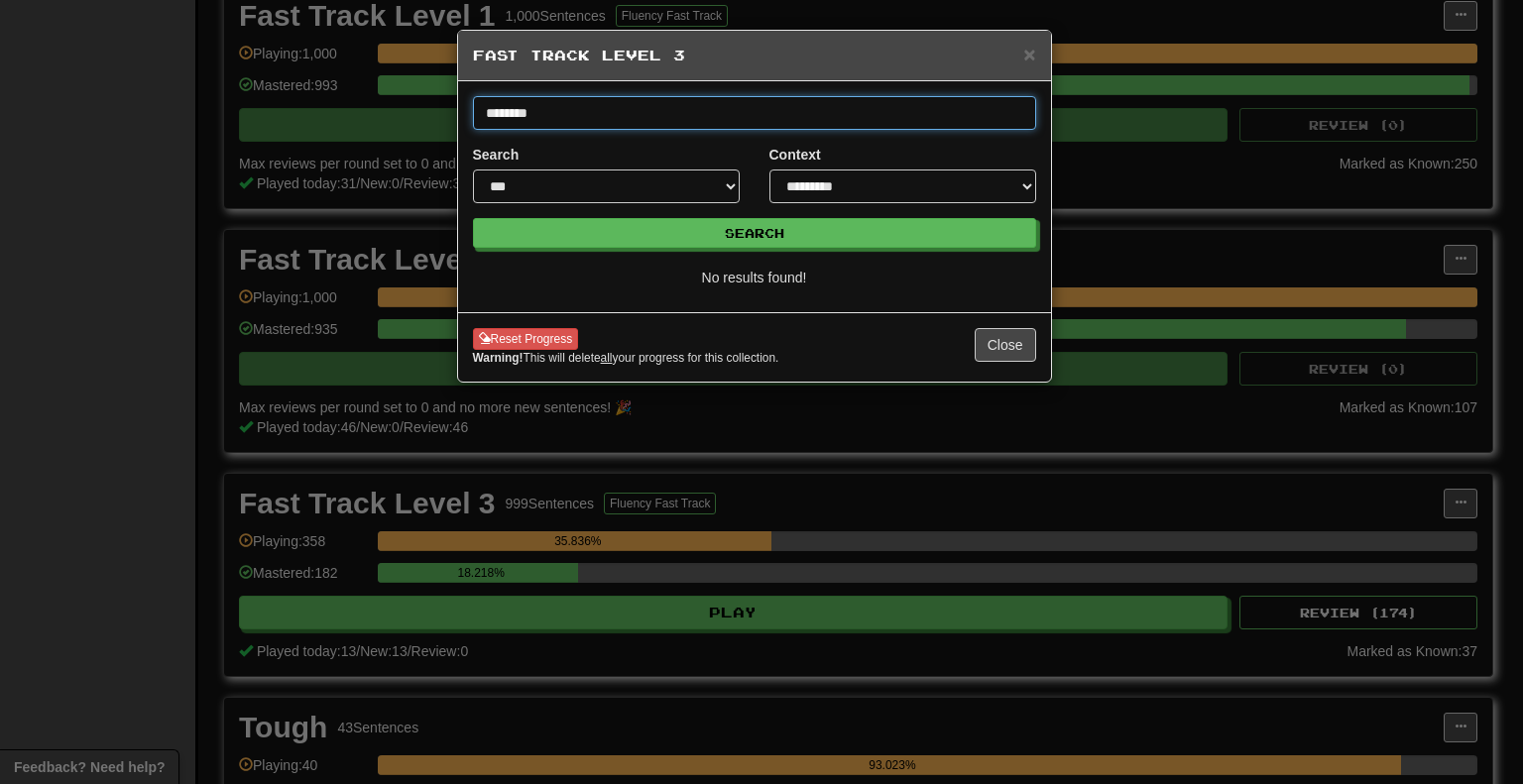click on "Search" at bounding box center [755, 233] 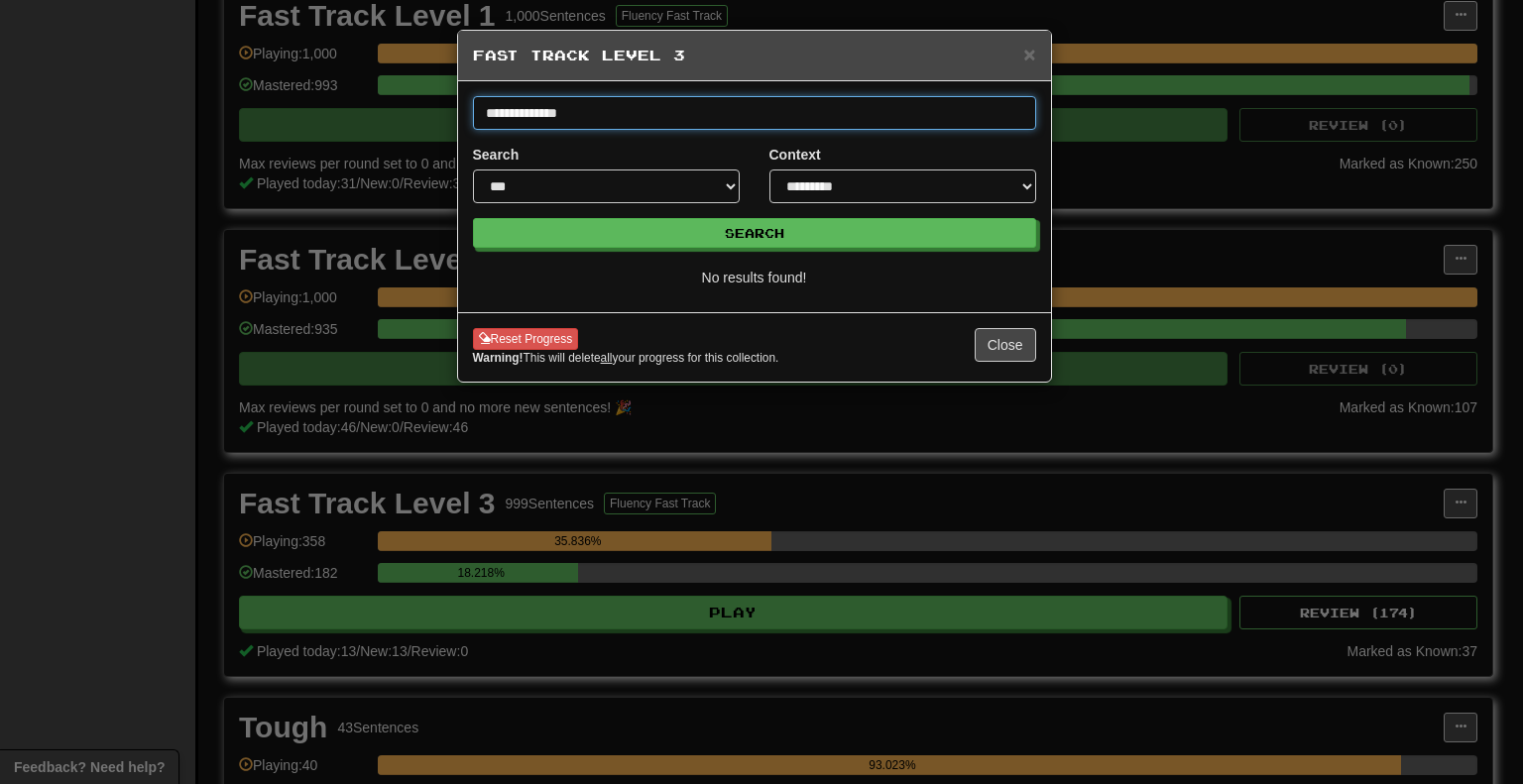 type on "**********" 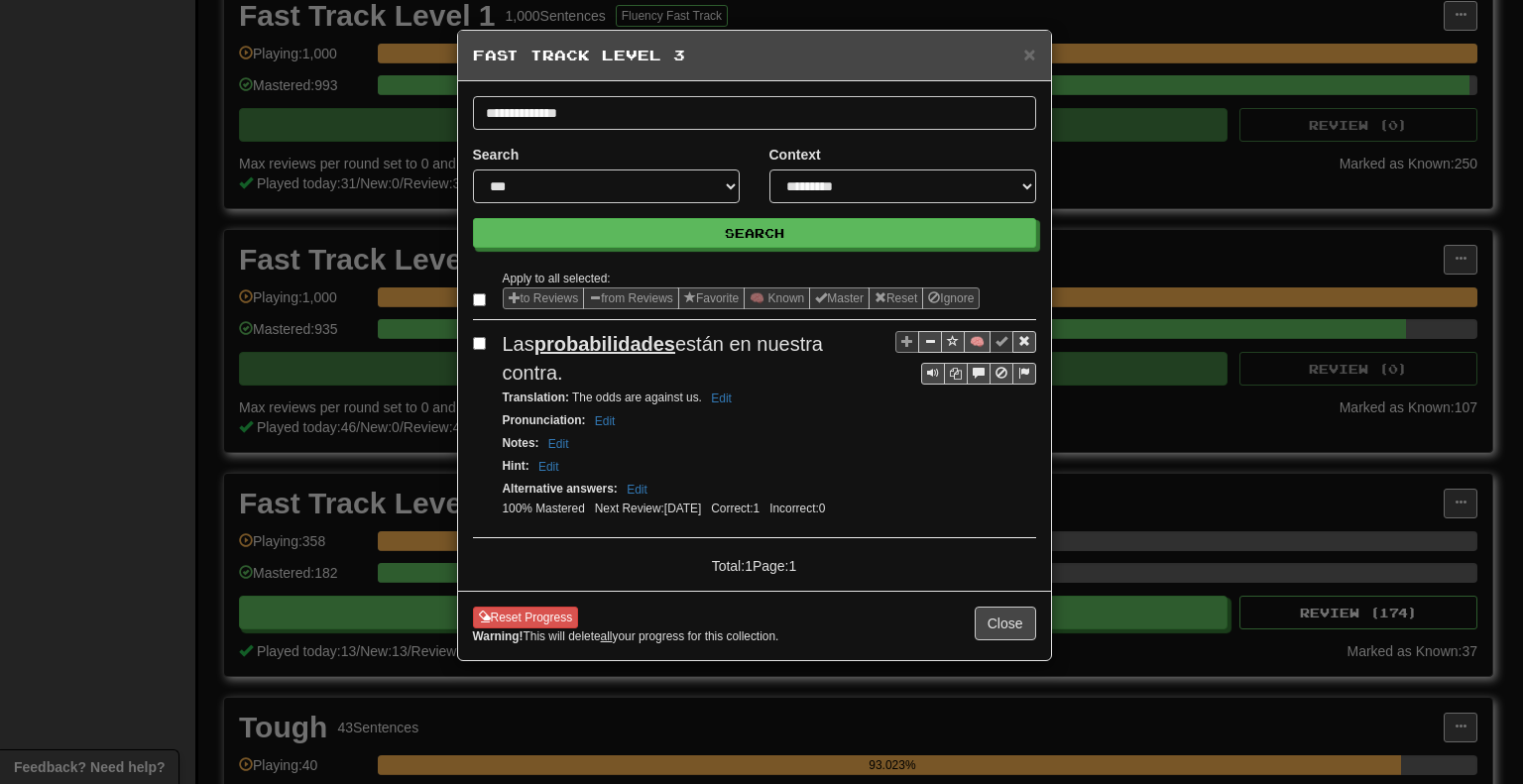 click on "× Fast Track Level 3" at bounding box center (755, 56) 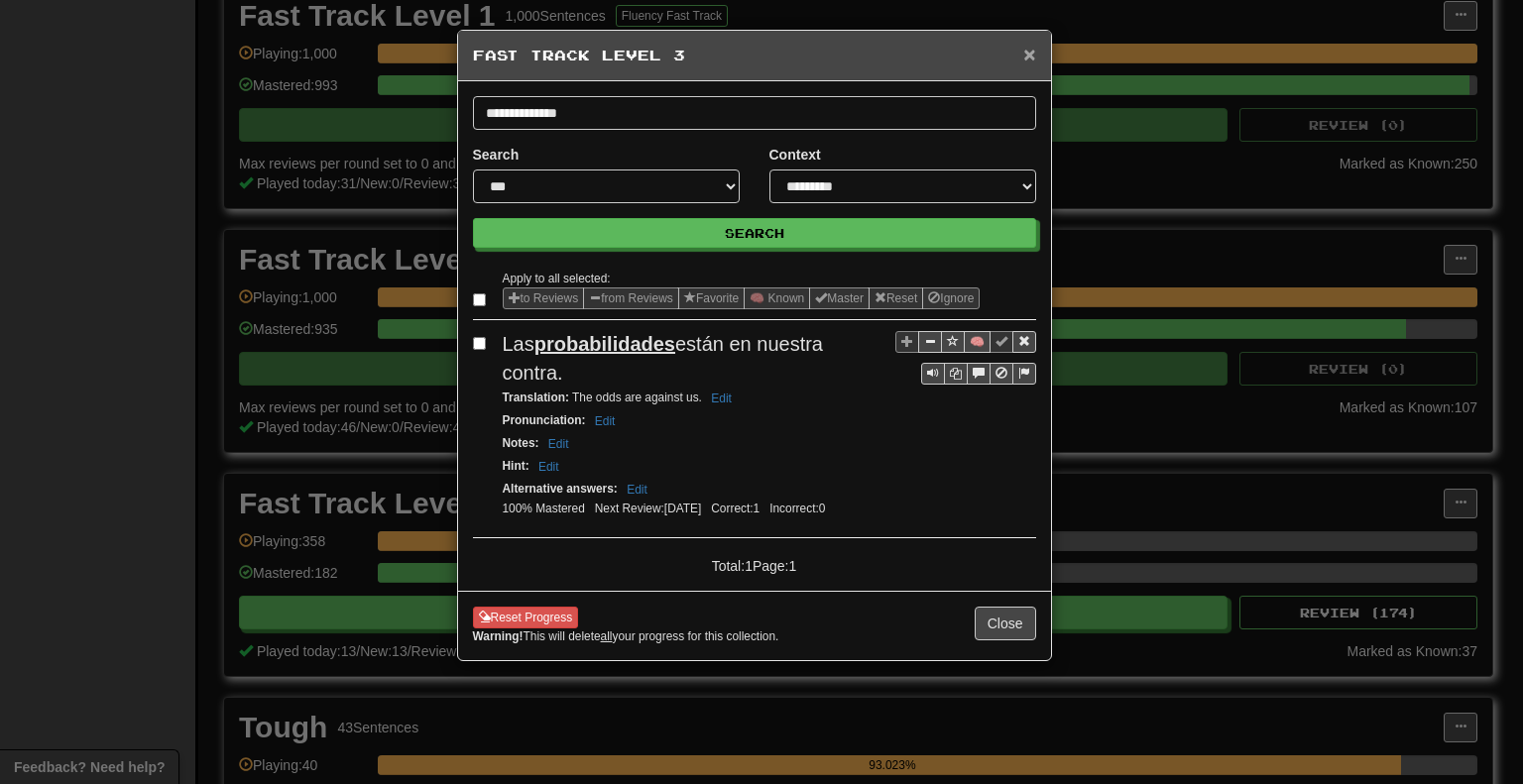 click on "×" at bounding box center [1029, 54] 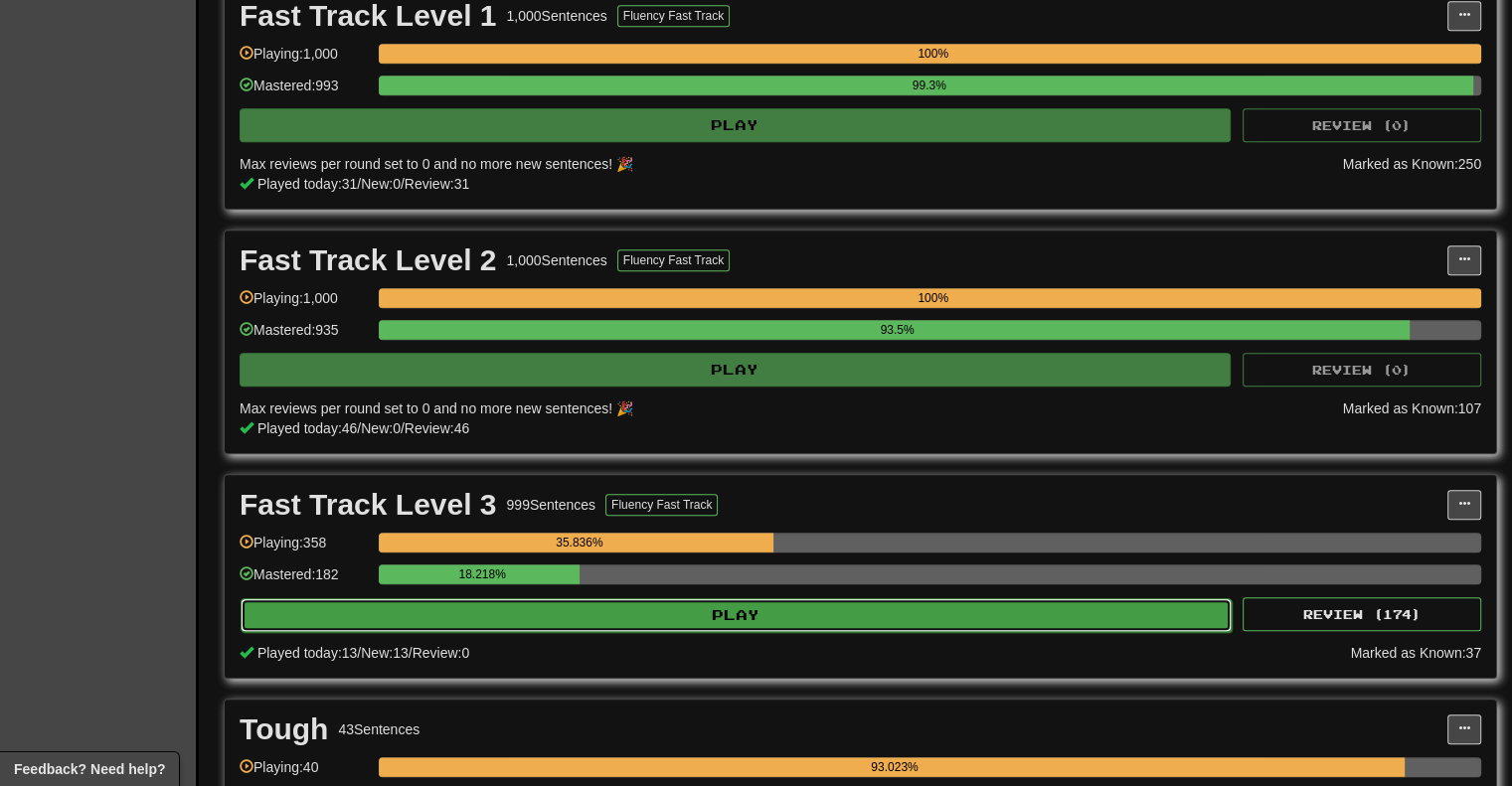click on "Play" at bounding box center [736, 615] 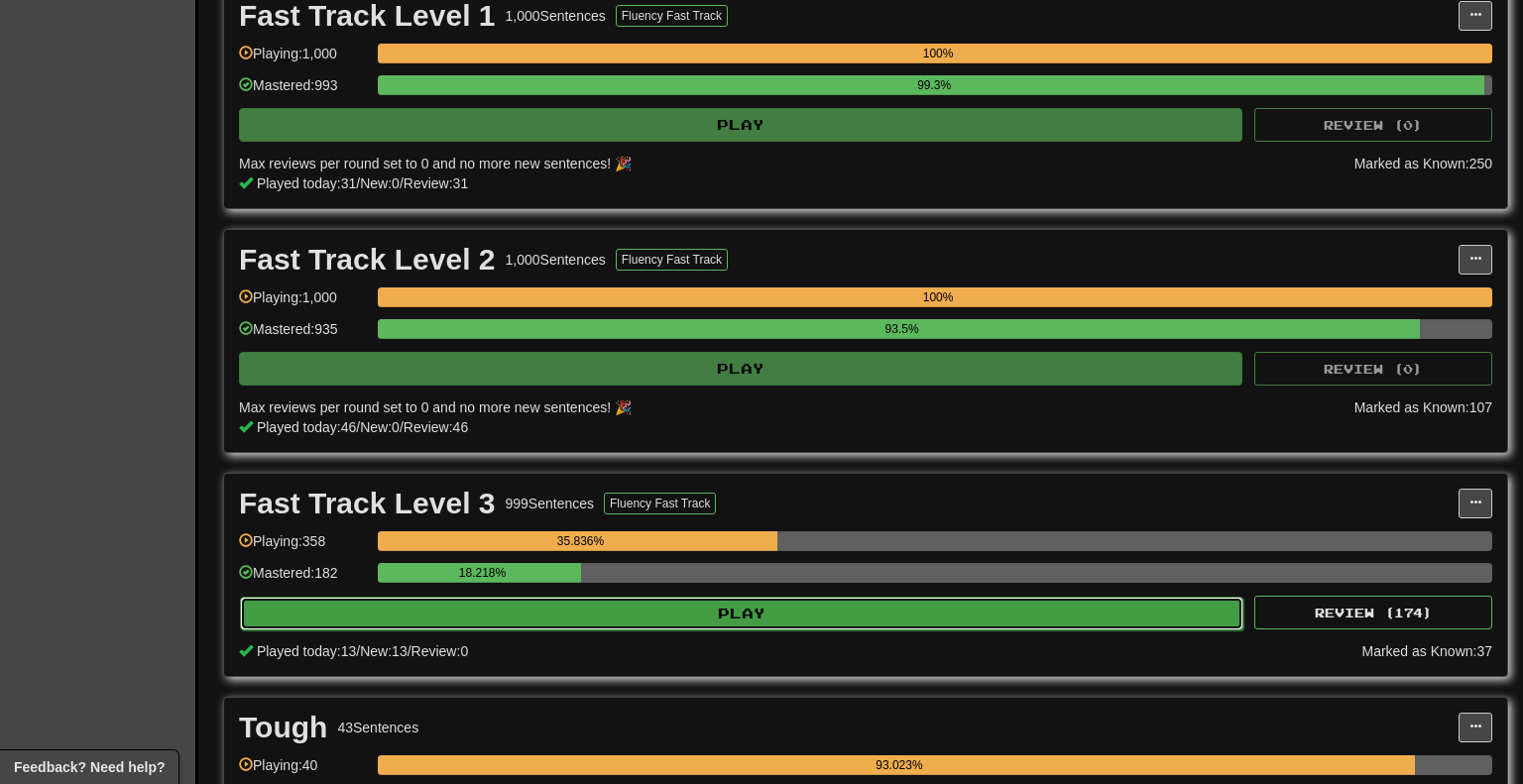 select on "********" 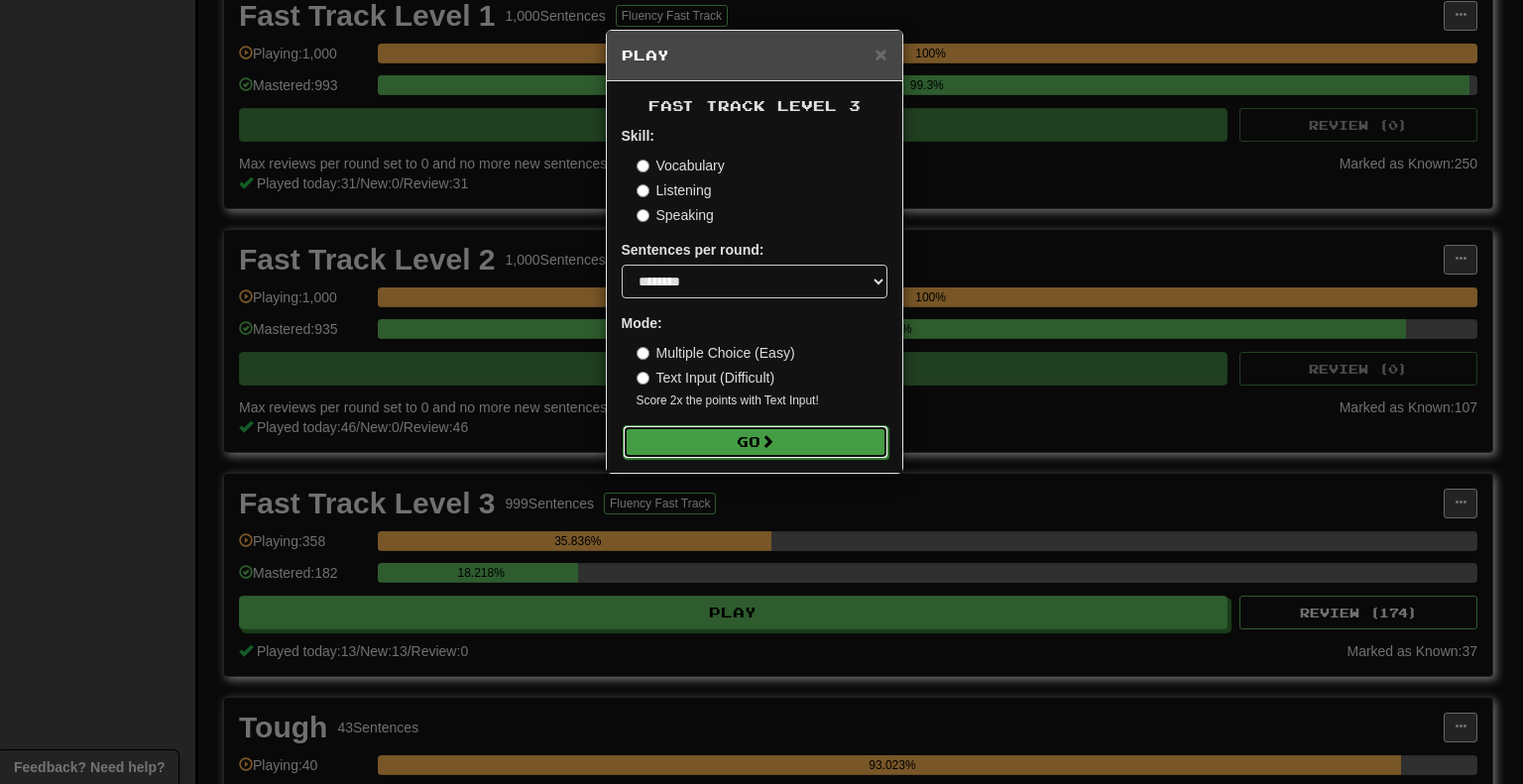 click on "Go" at bounding box center [756, 442] 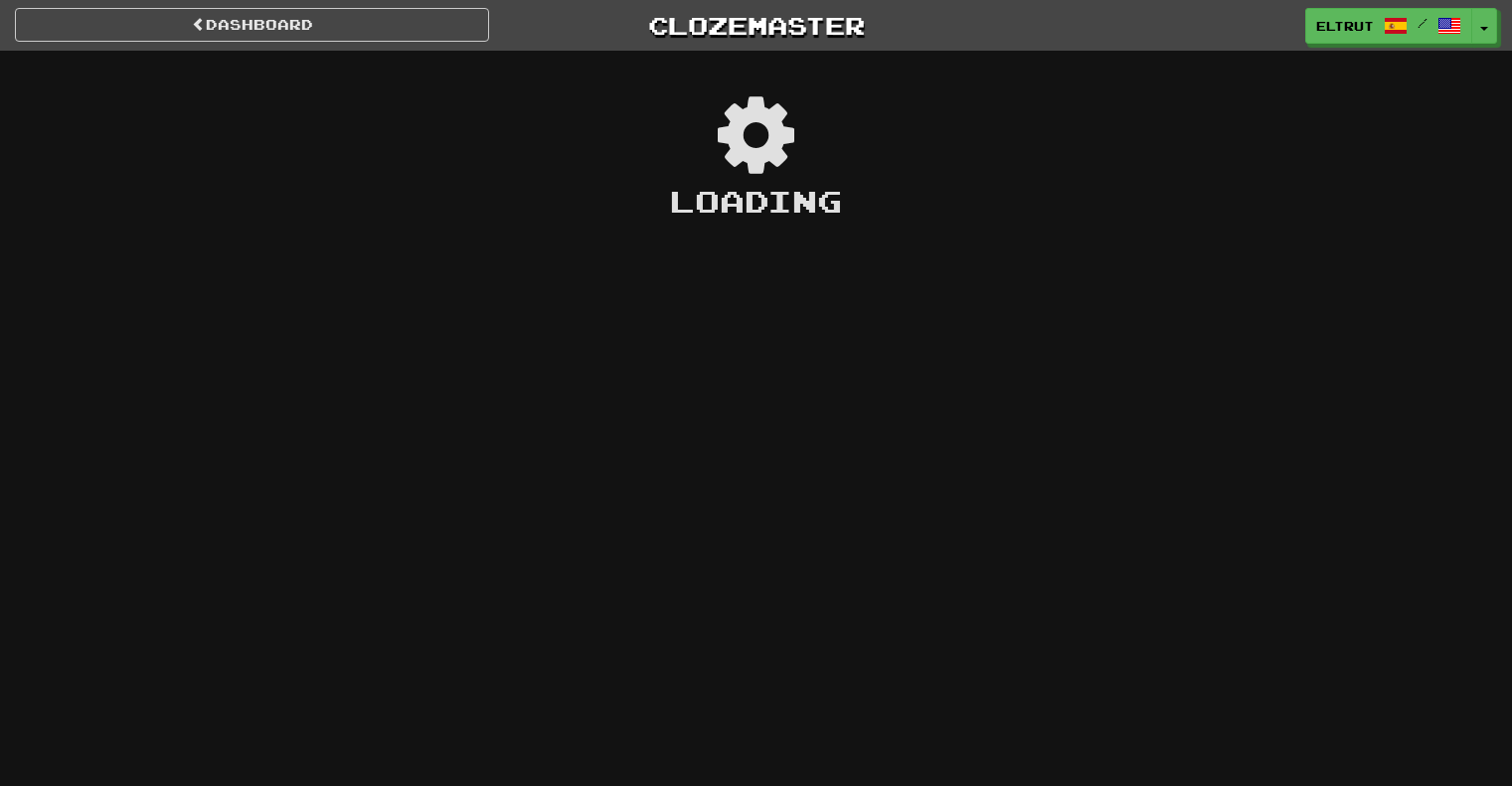 scroll, scrollTop: 0, scrollLeft: 0, axis: both 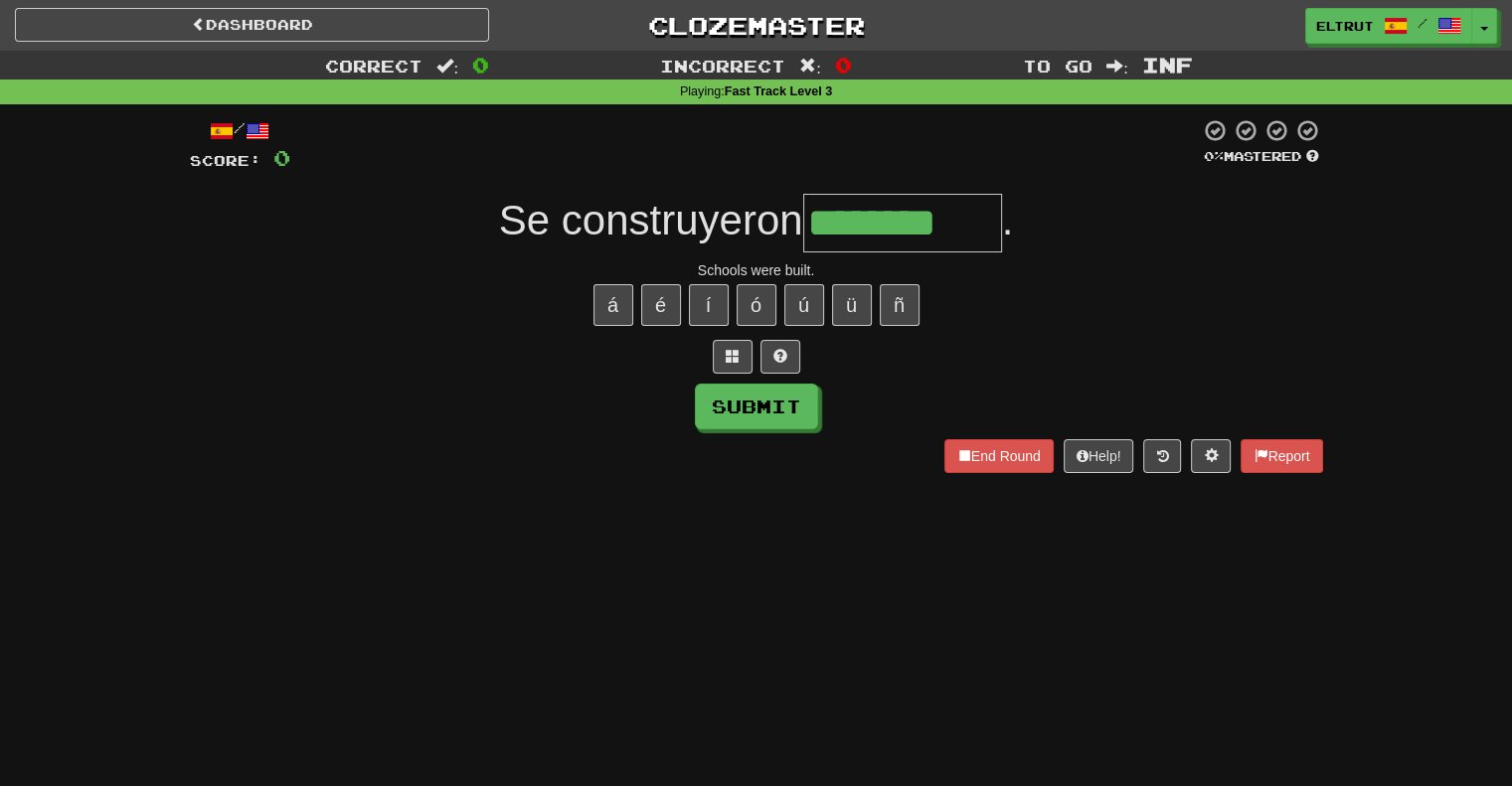 type on "********" 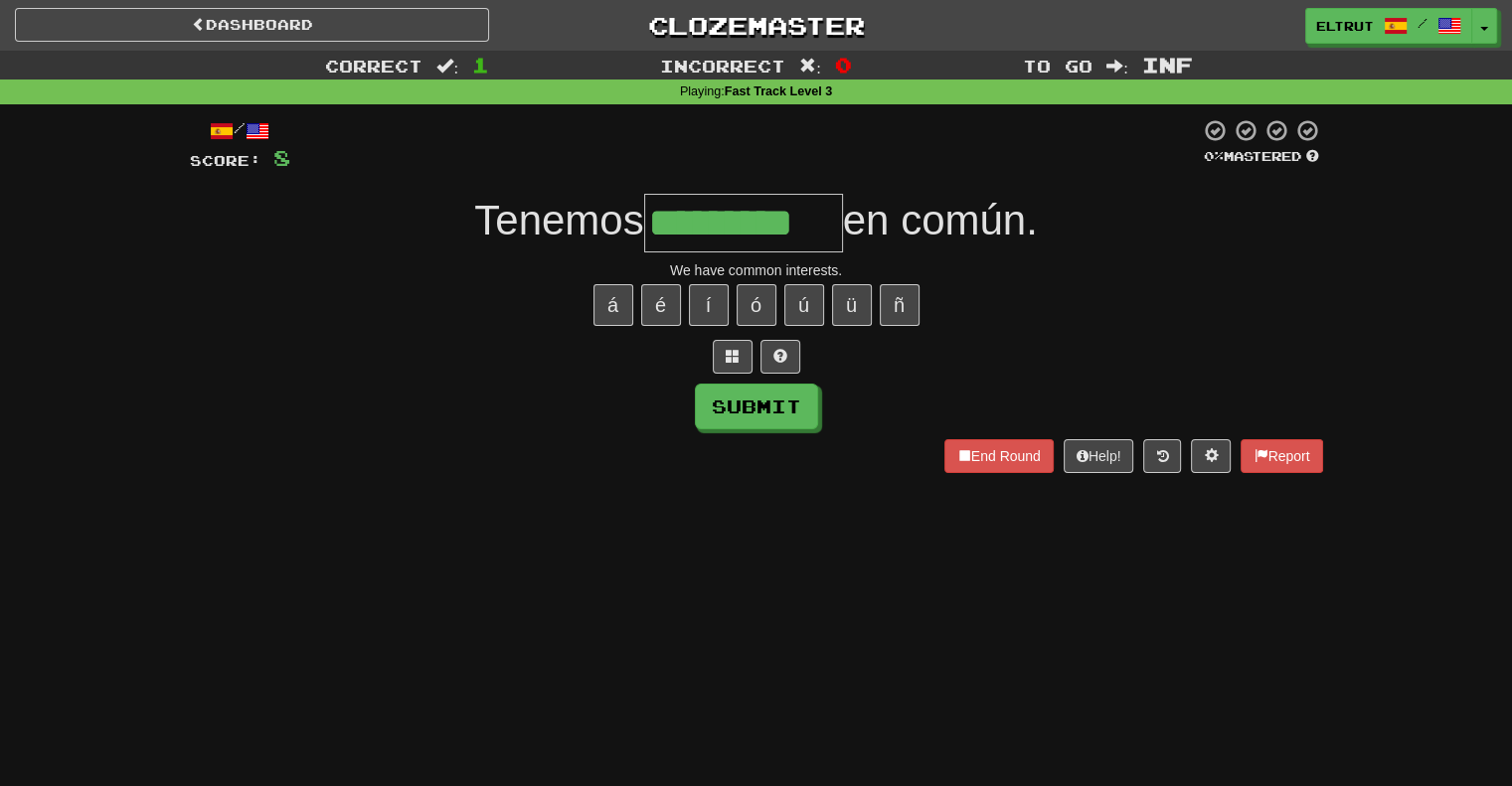 type on "*********" 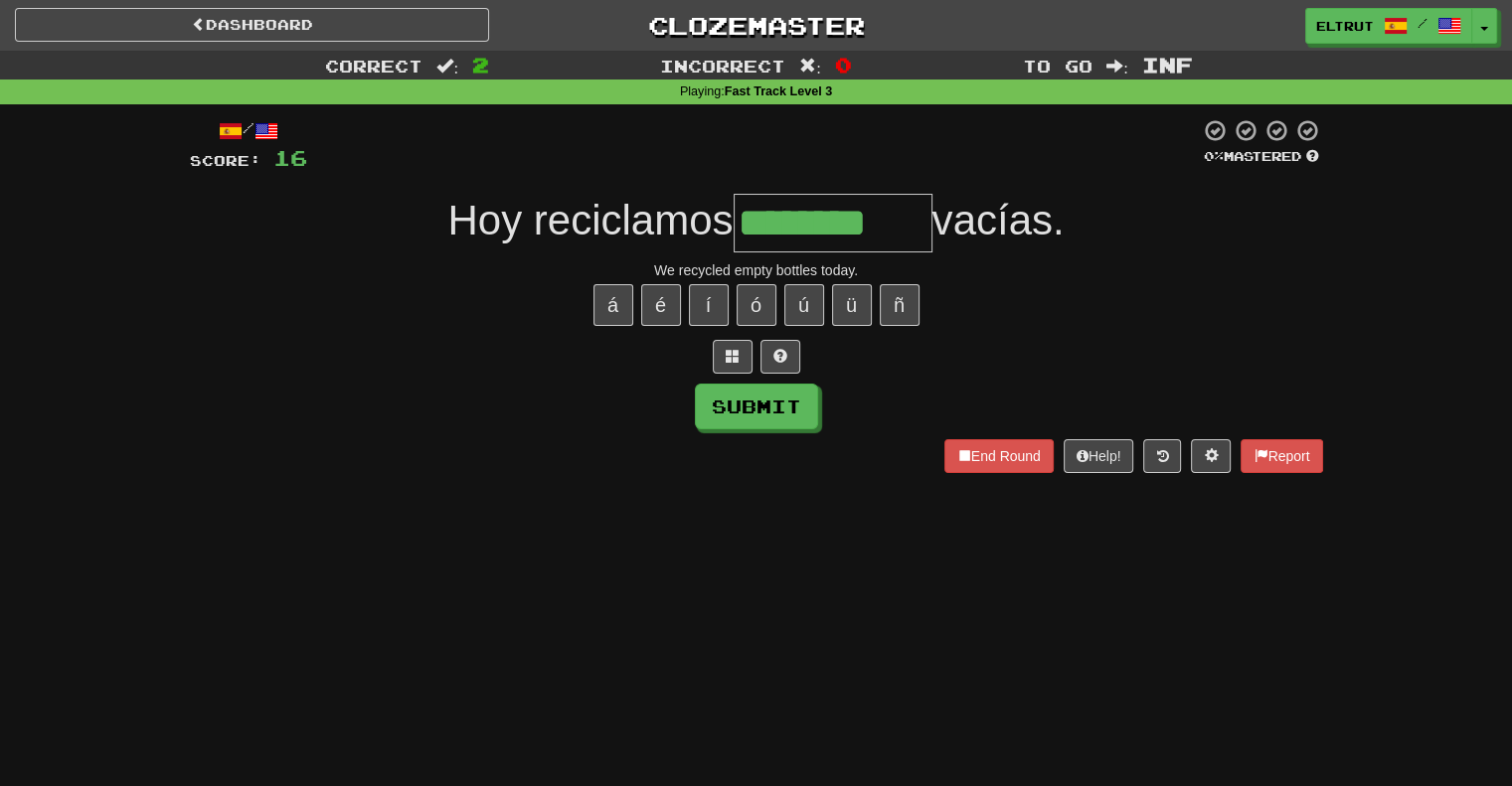 type on "********" 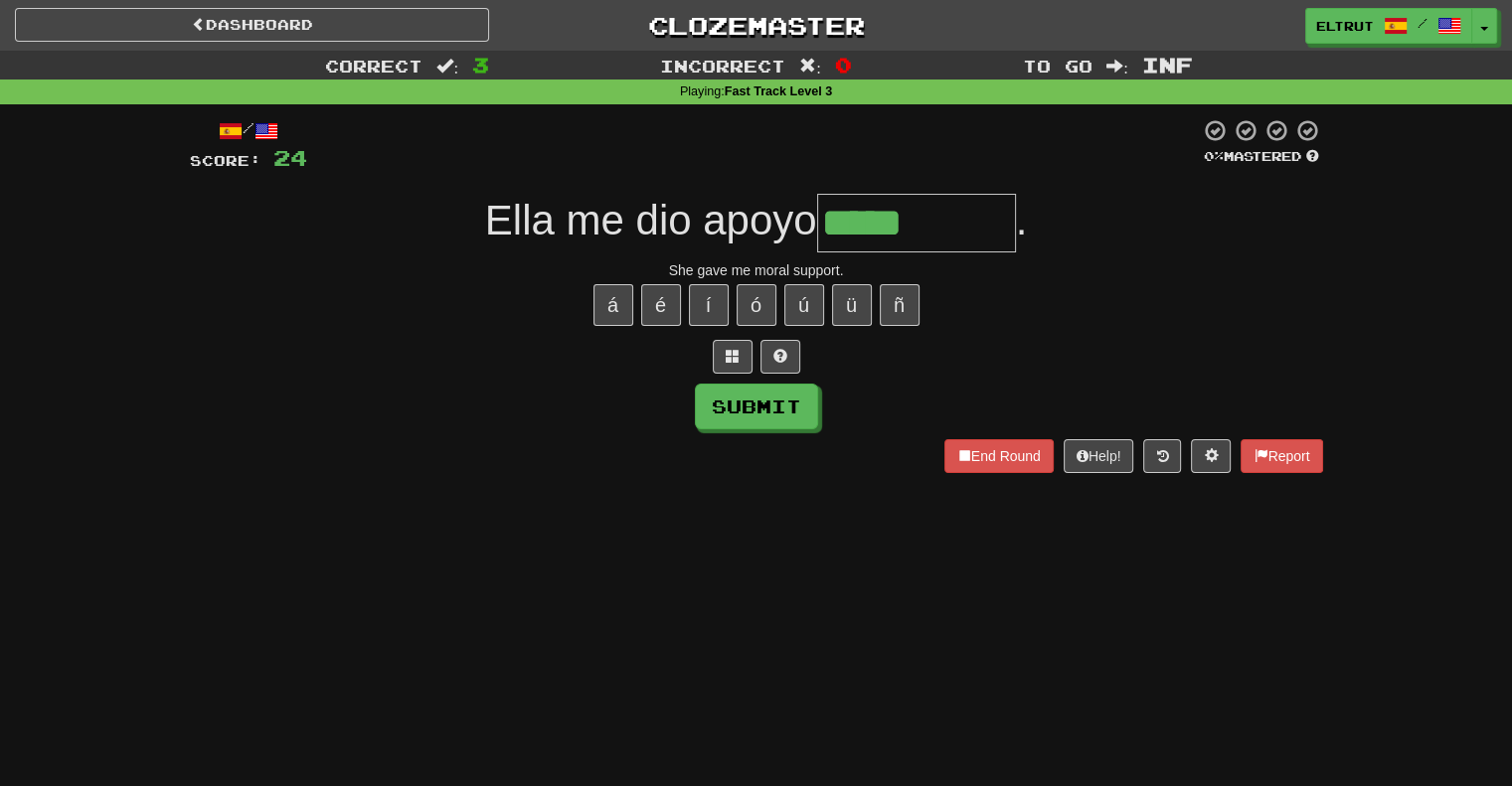 type on "*****" 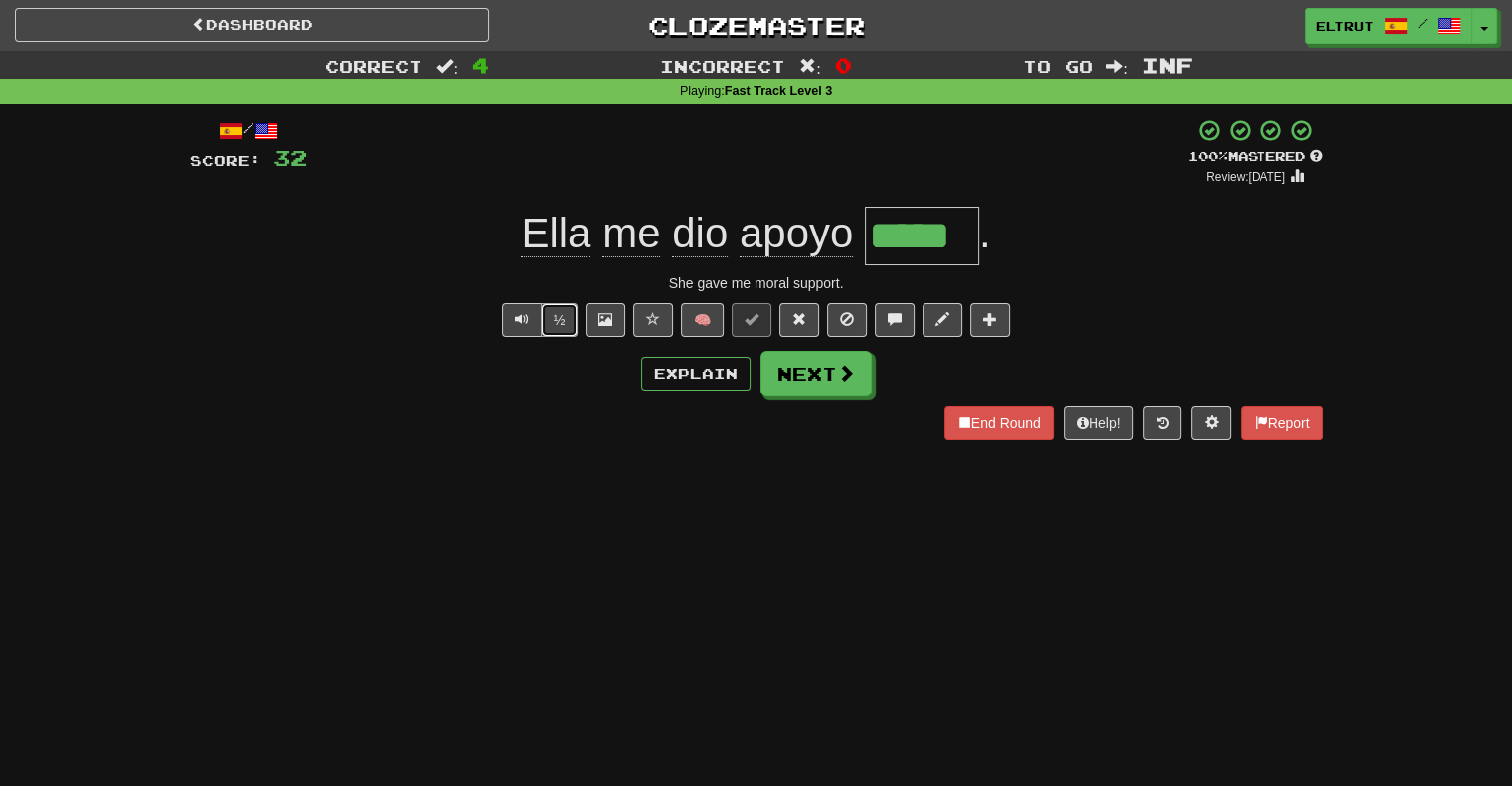 click on "½" at bounding box center (560, 320) 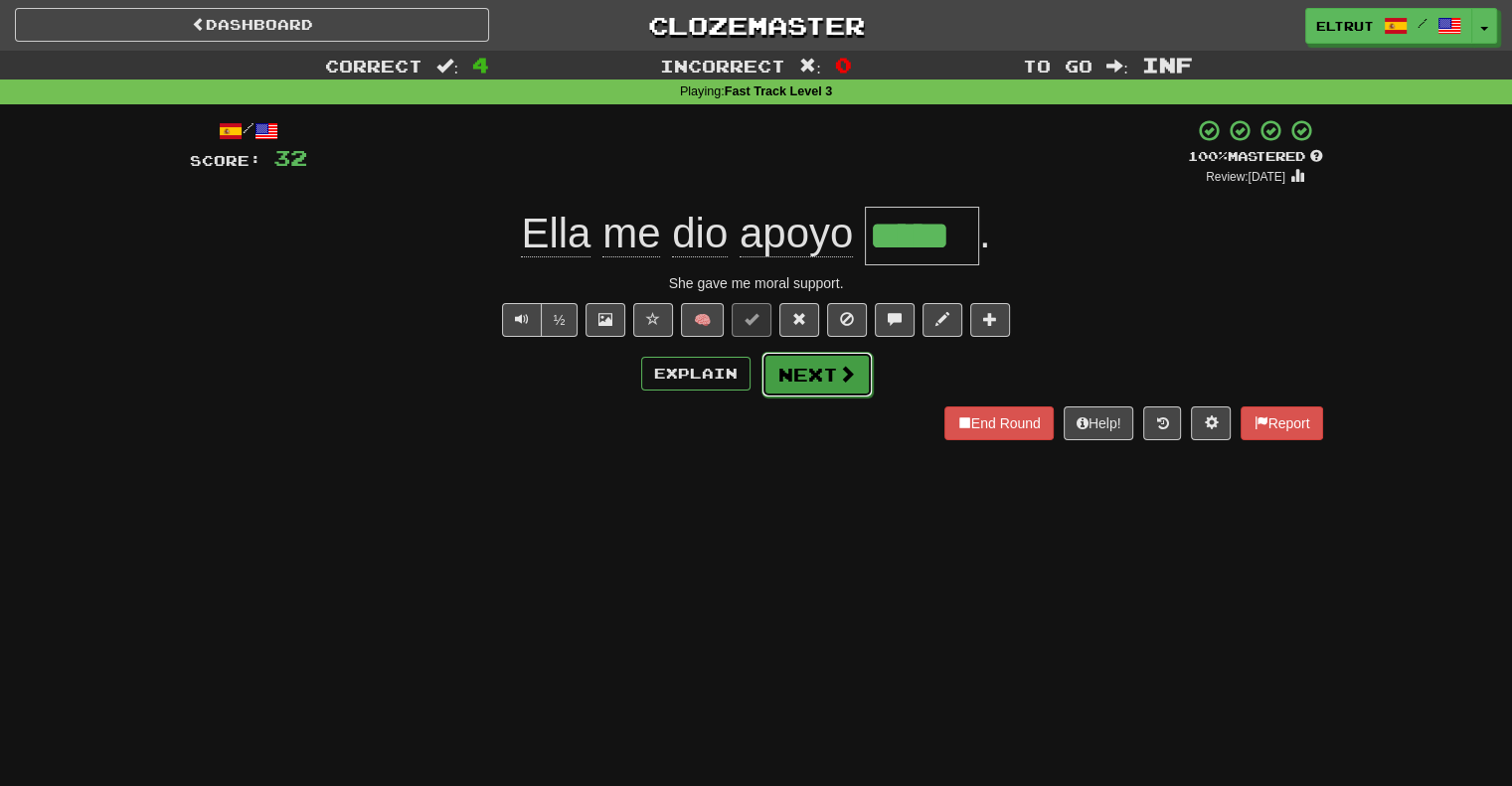click on "Next" at bounding box center [817, 375] 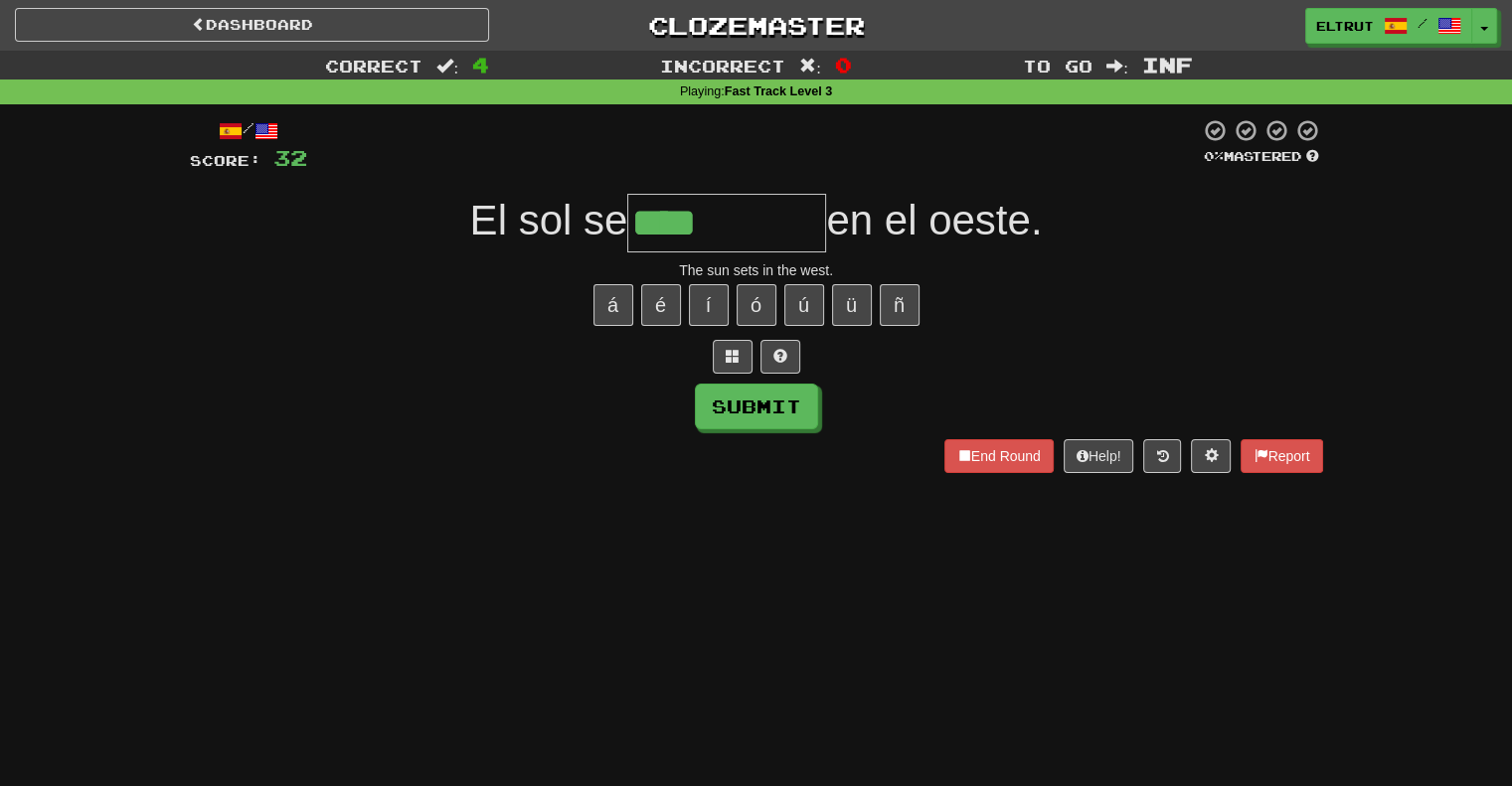 type on "****" 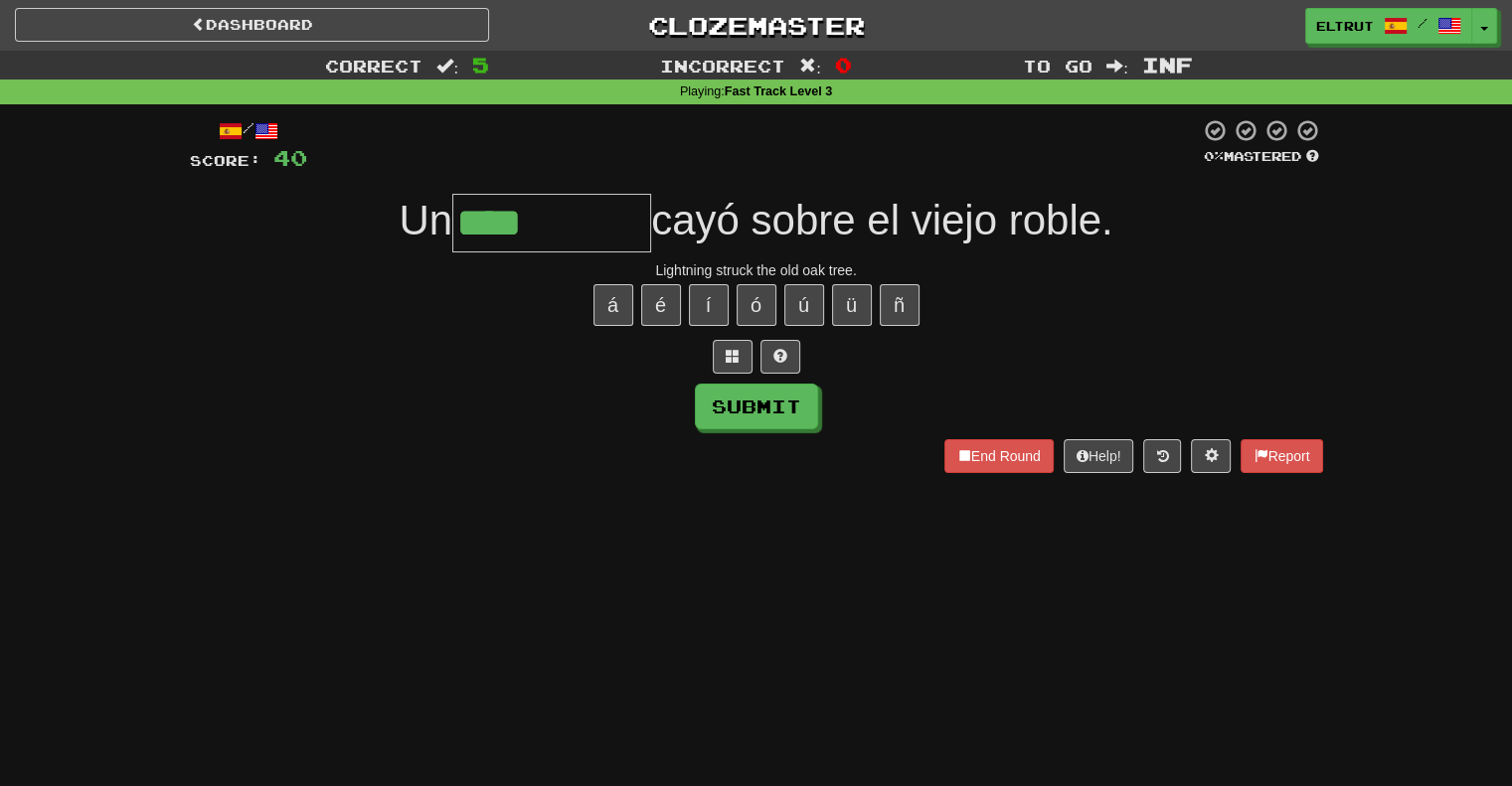 type on "****" 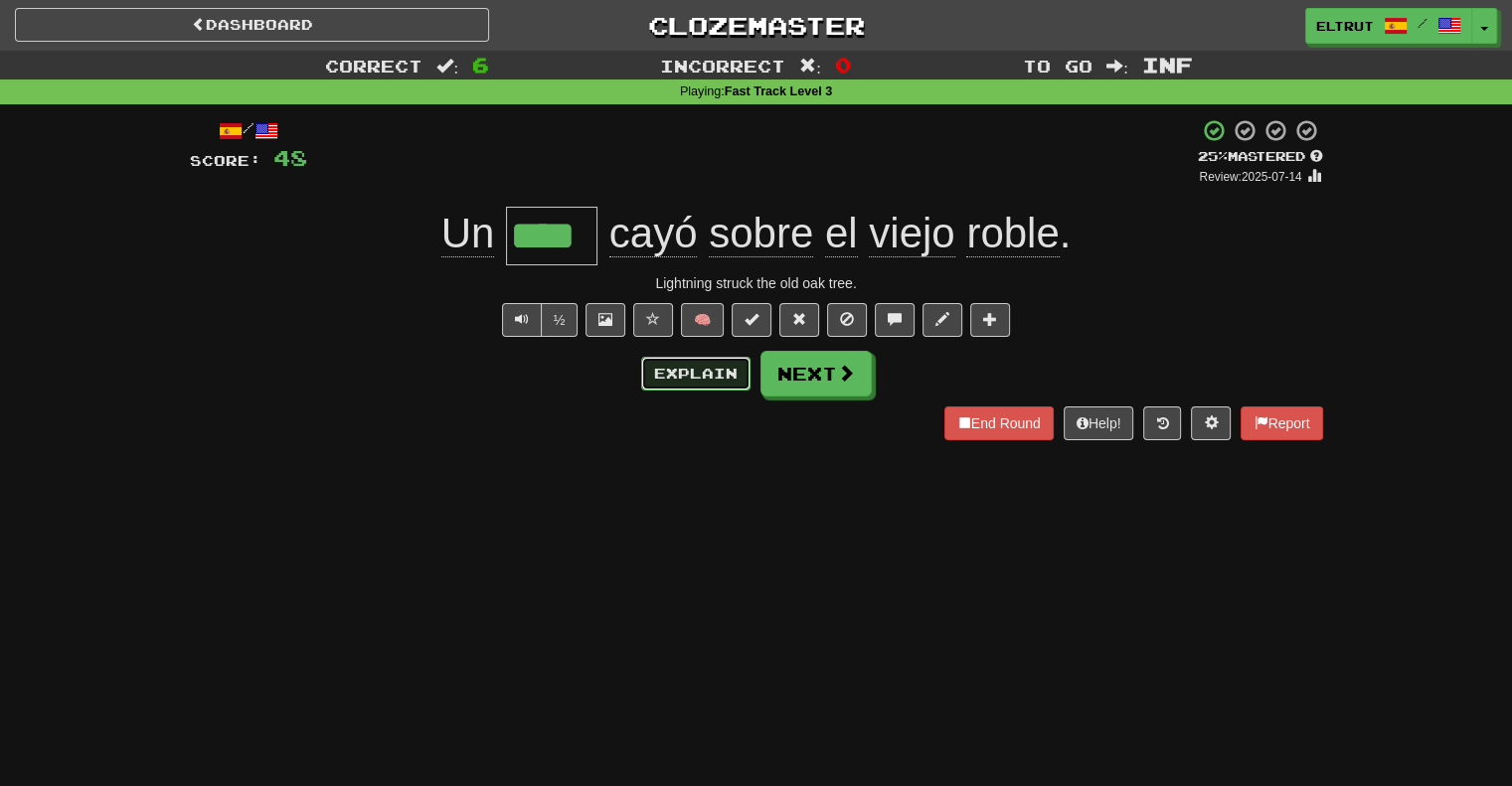 click on "Explain" at bounding box center (696, 374) 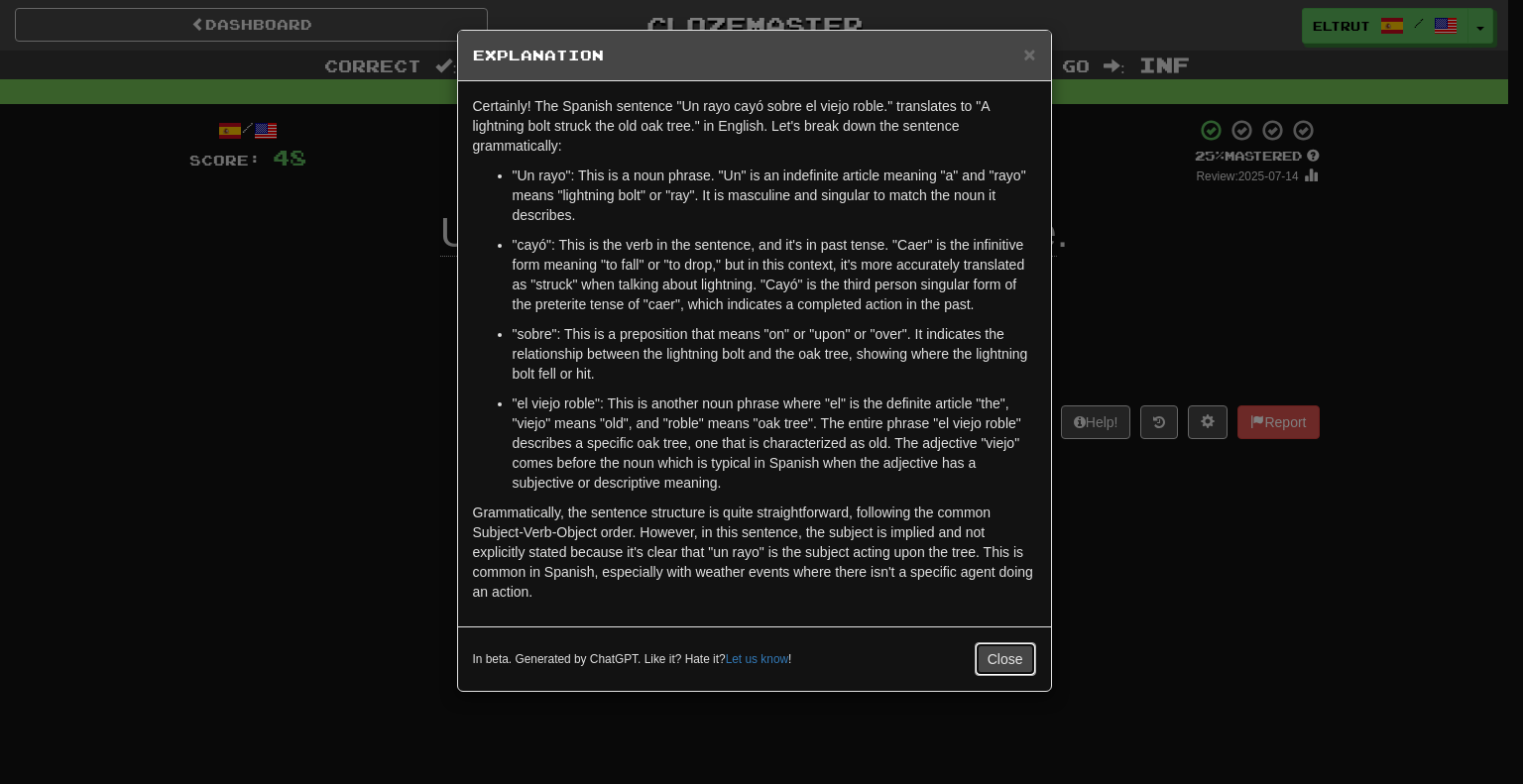 click on "Close" at bounding box center (1005, 659) 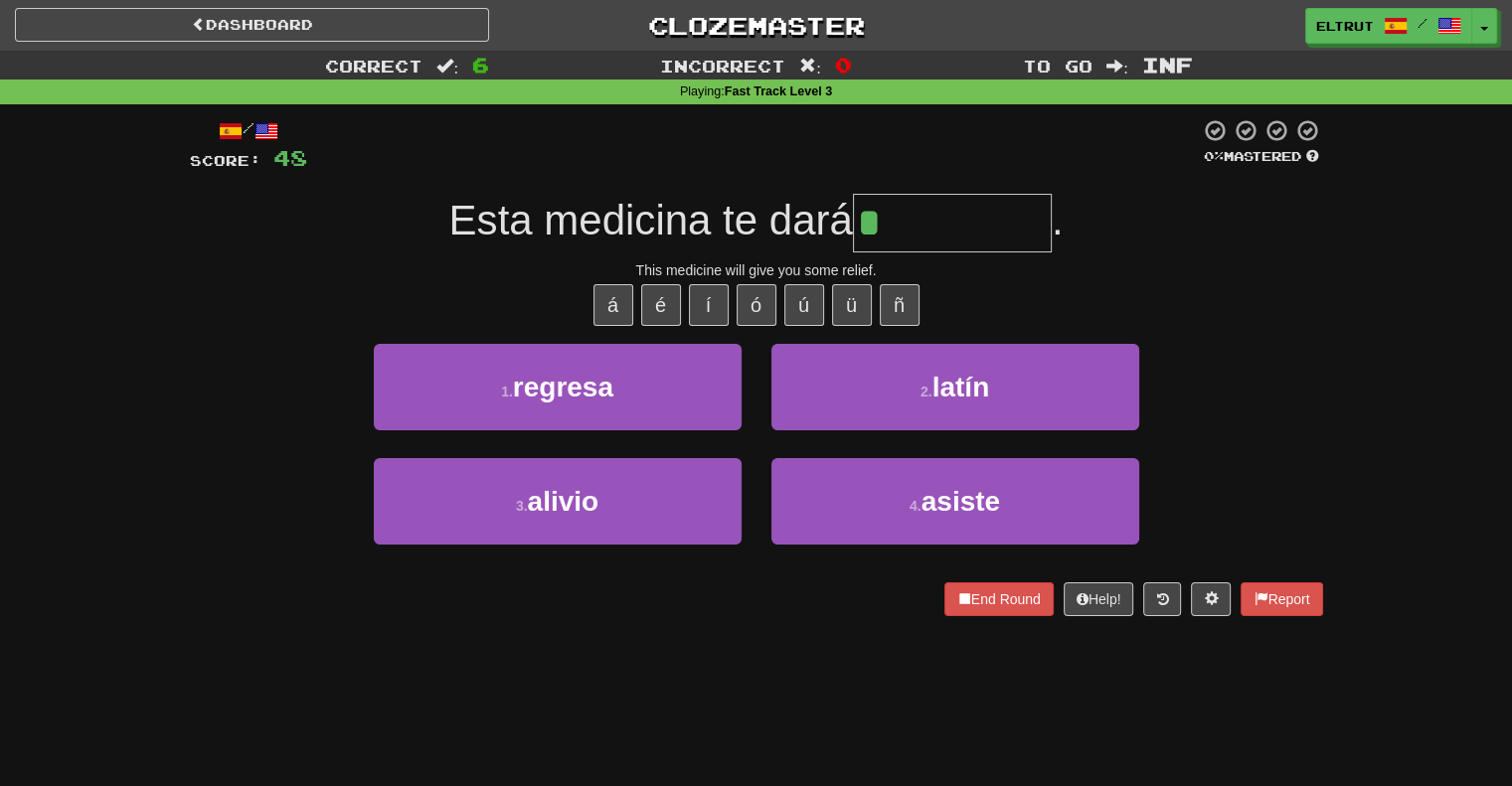 type on "******" 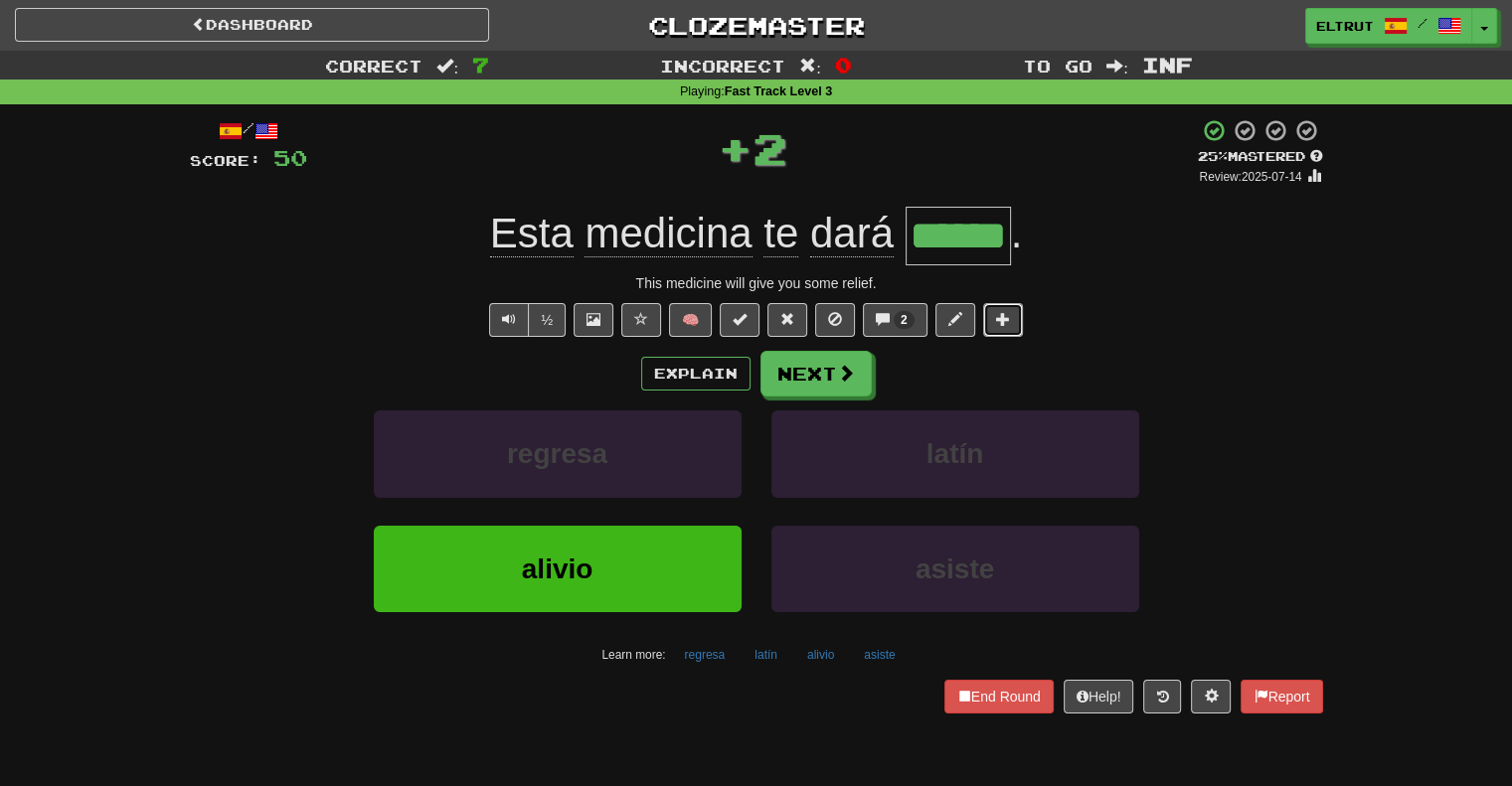 click at bounding box center [1003, 319] 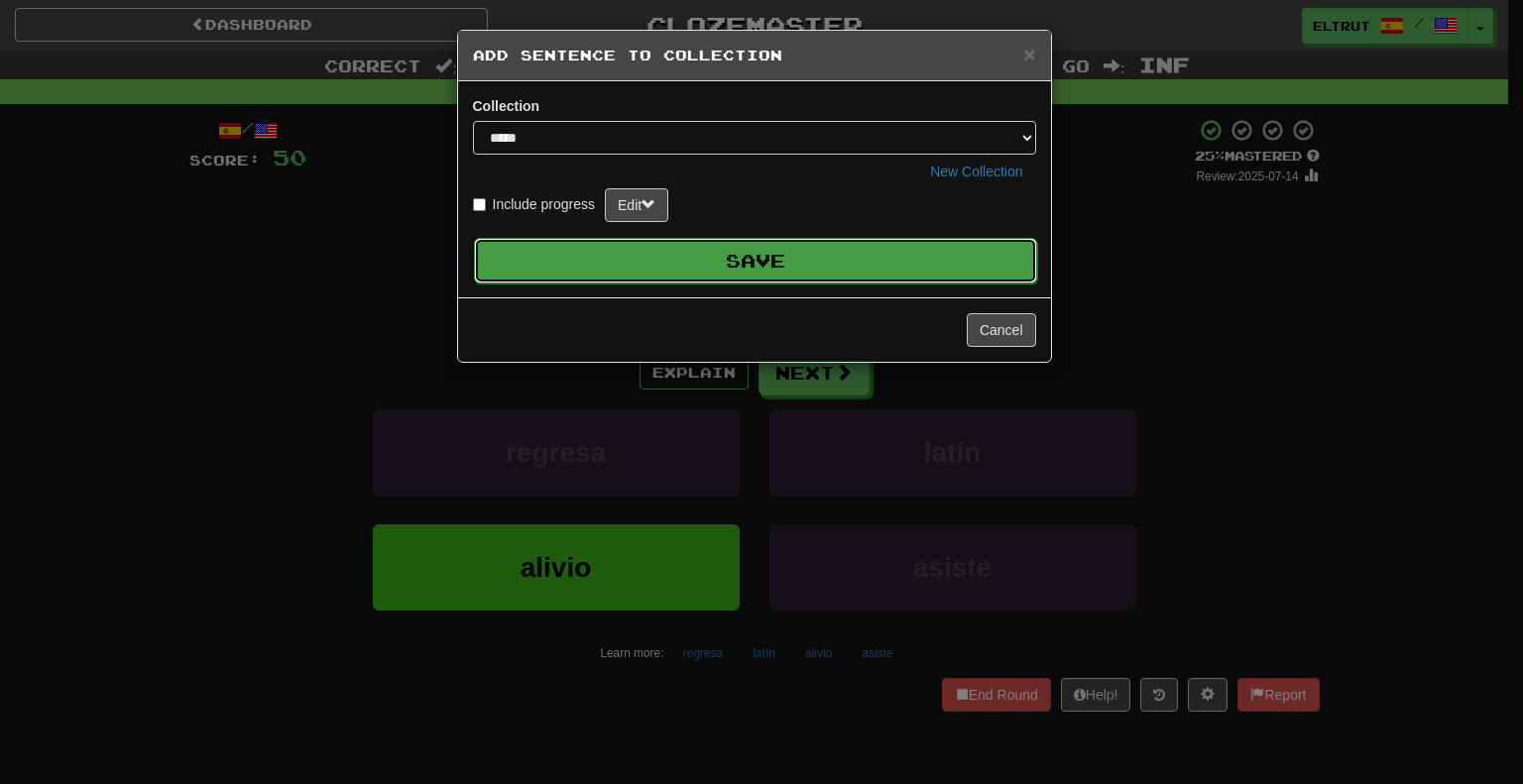 click on "Save" at bounding box center (756, 261) 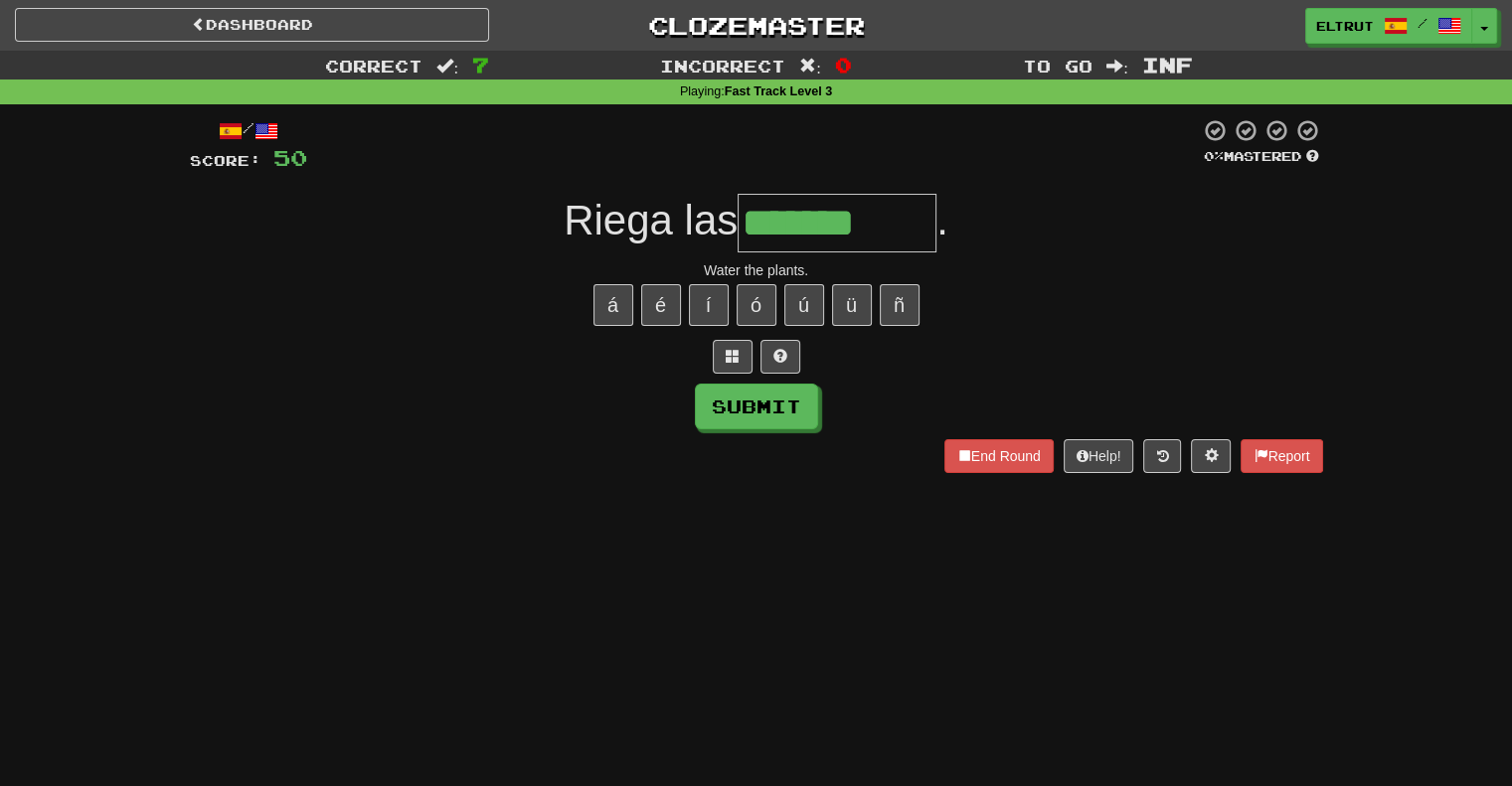 type on "*******" 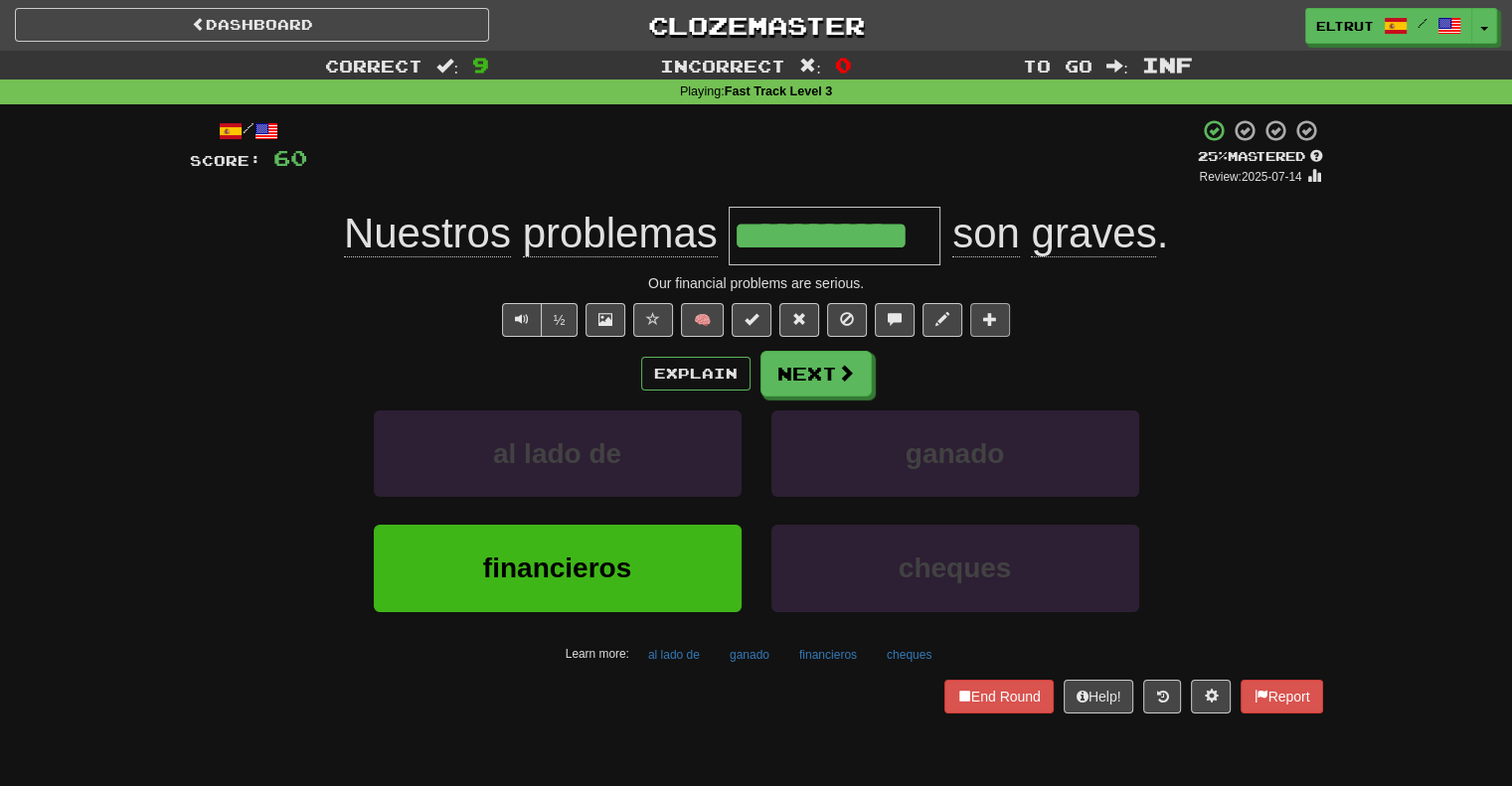 type on "**********" 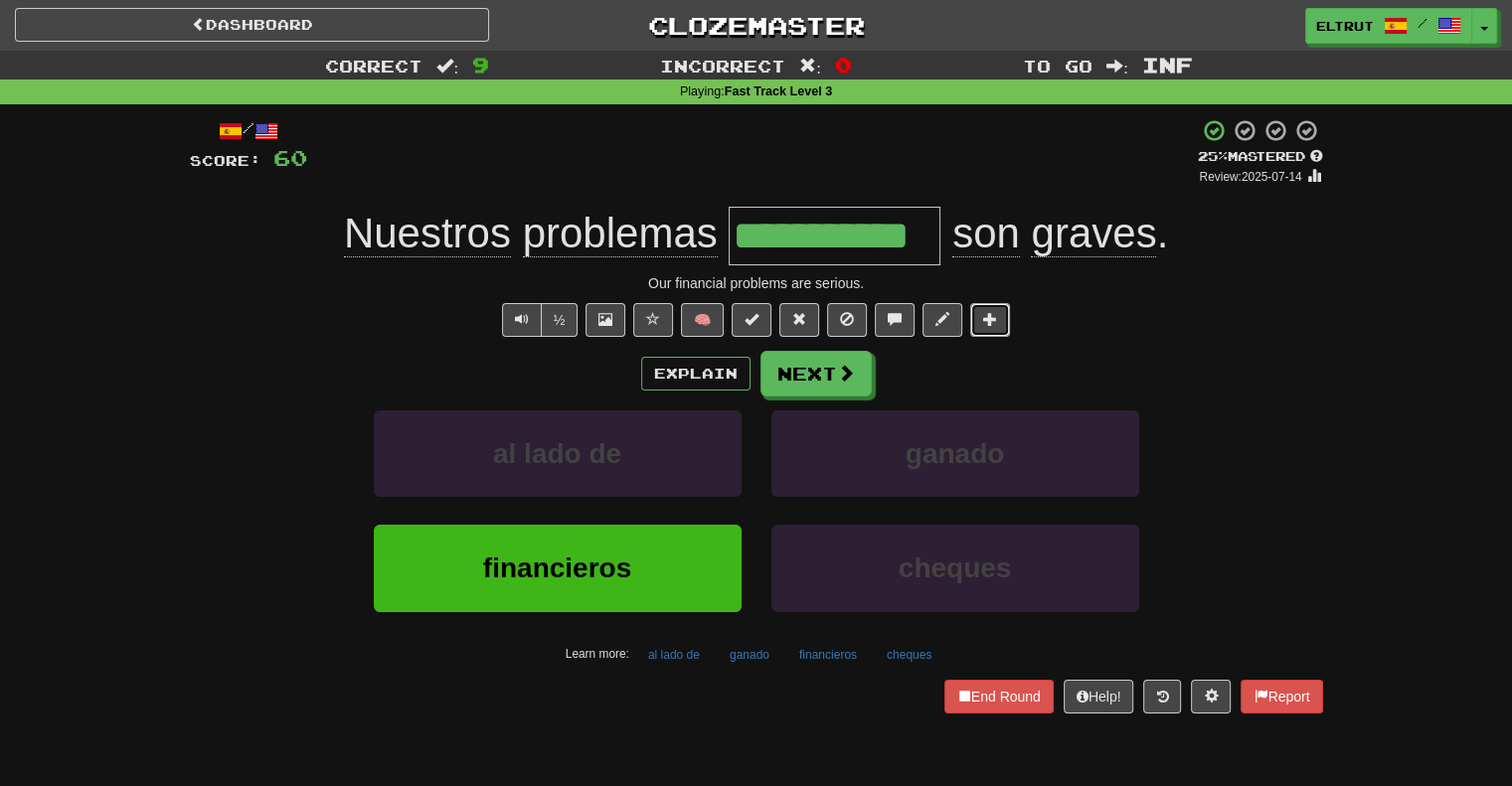 click at bounding box center (990, 319) 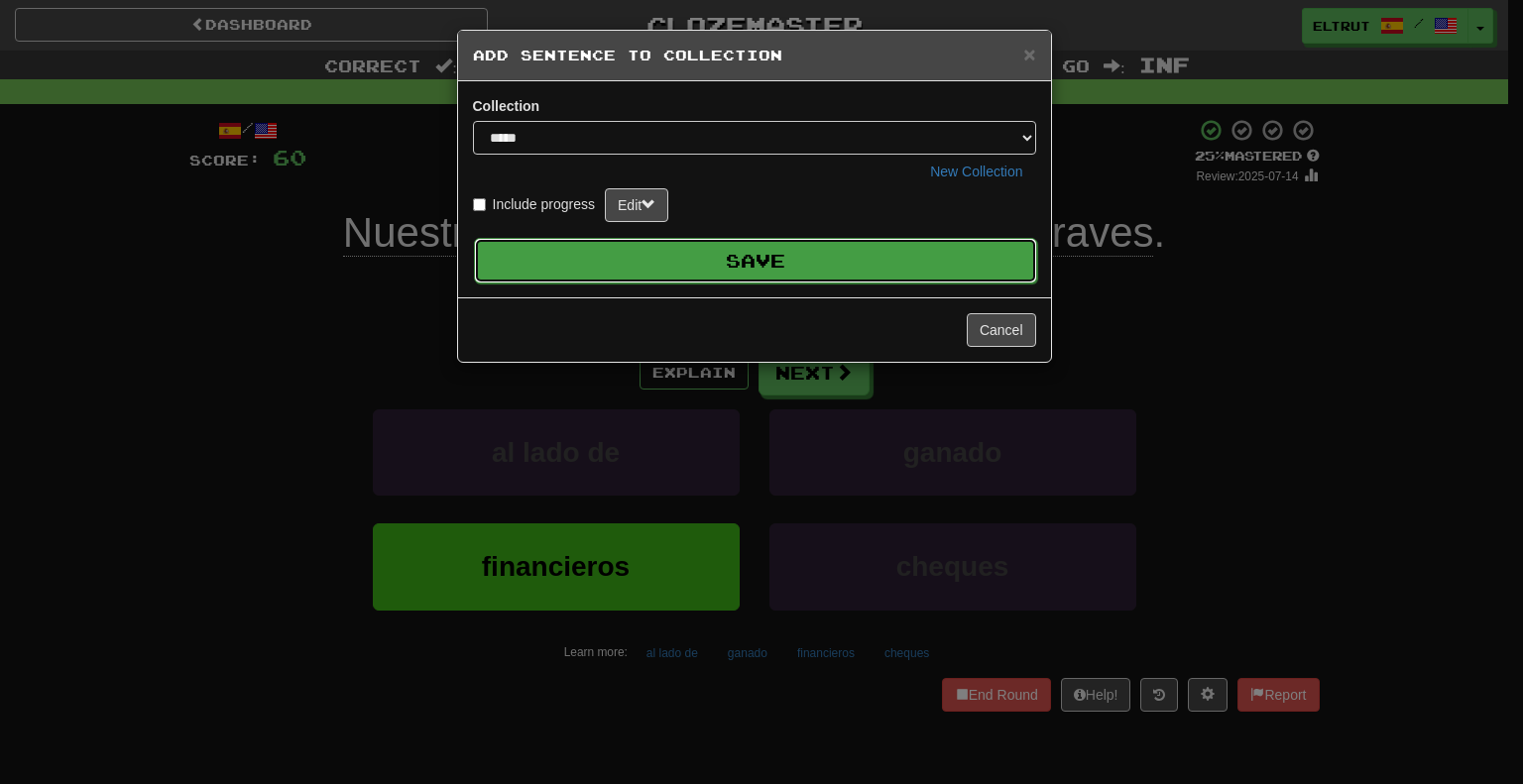 click on "Save" at bounding box center [756, 261] 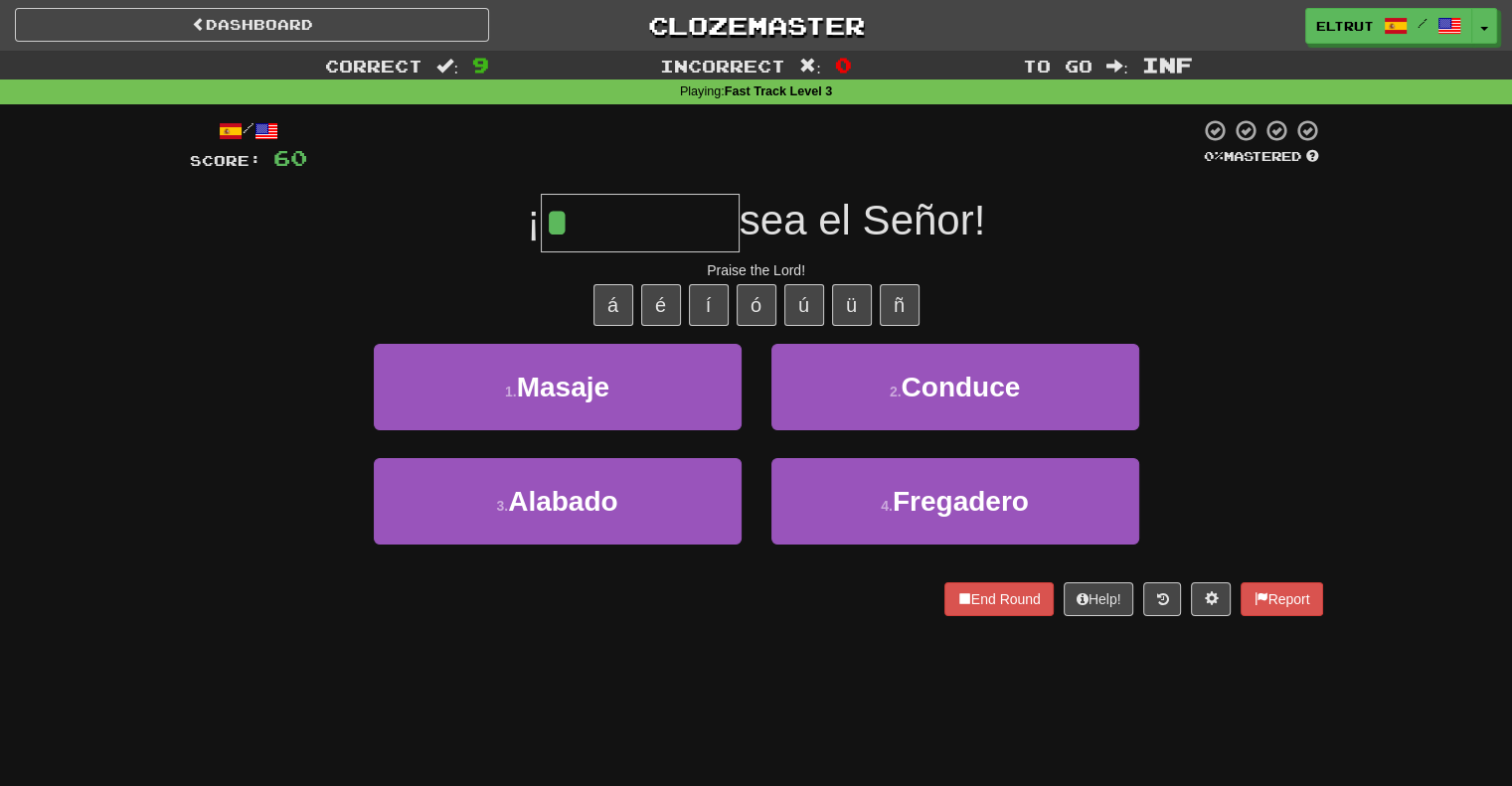 type on "*******" 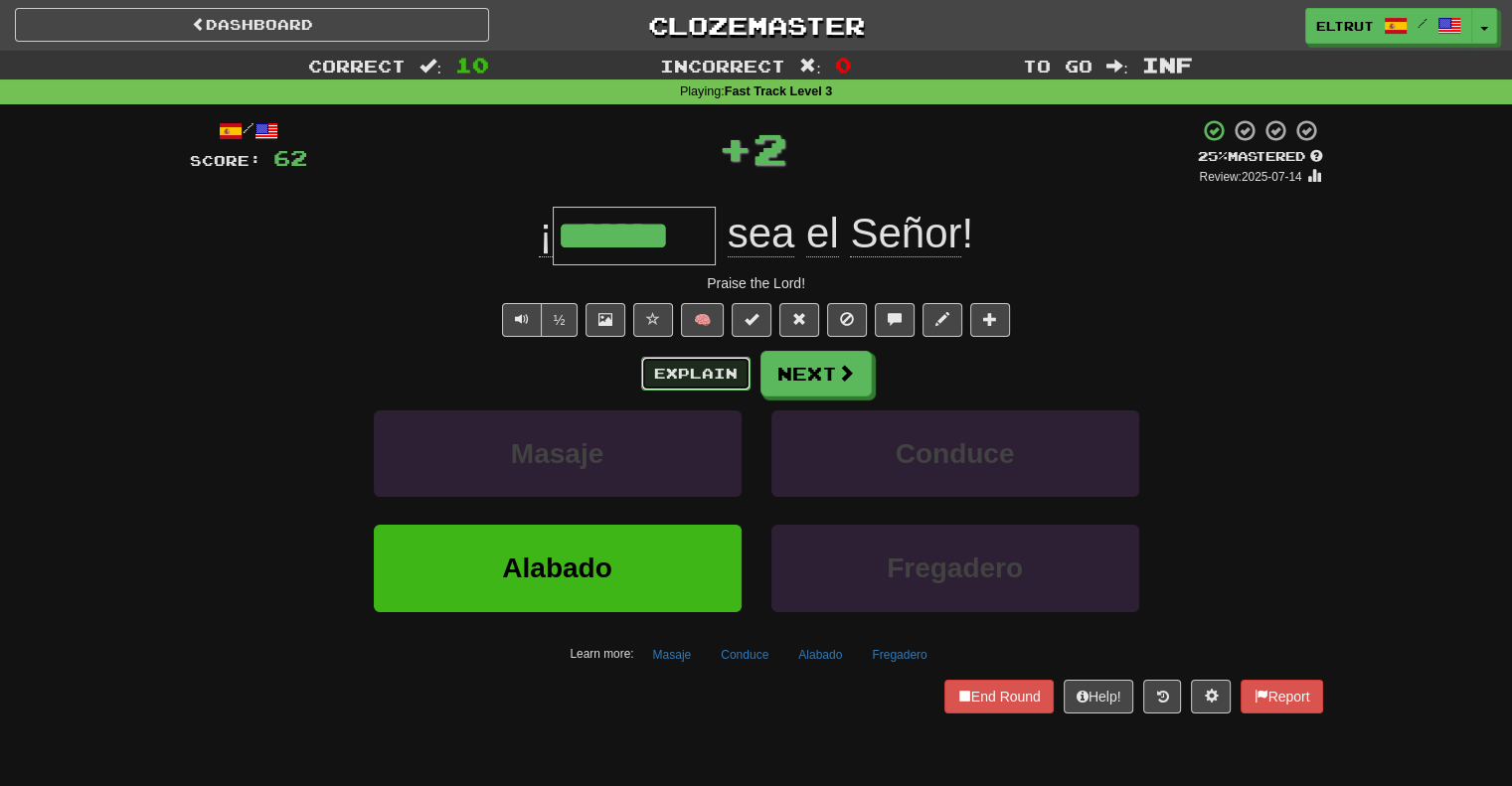 click on "Explain" at bounding box center [696, 374] 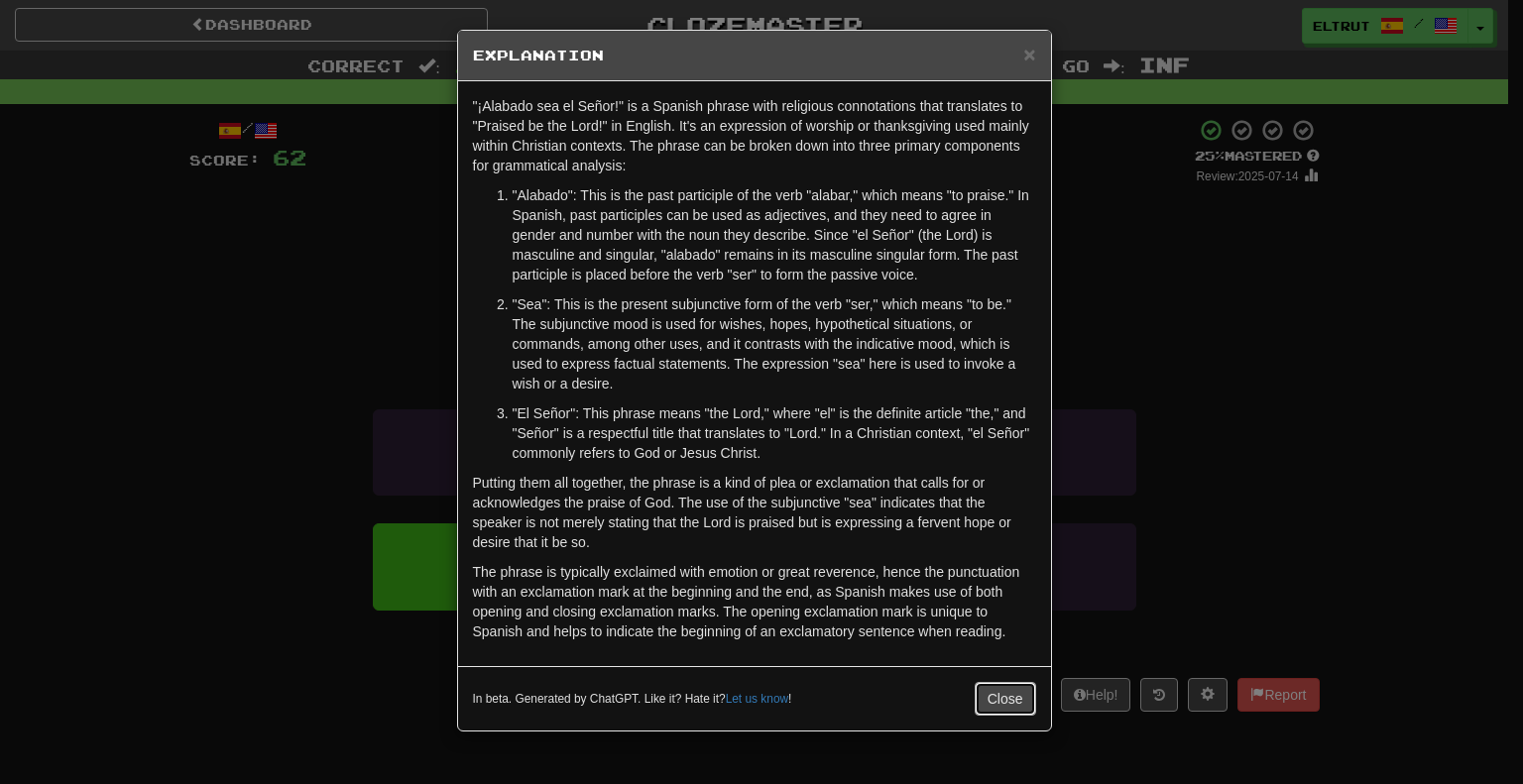click on "Close" at bounding box center [1005, 699] 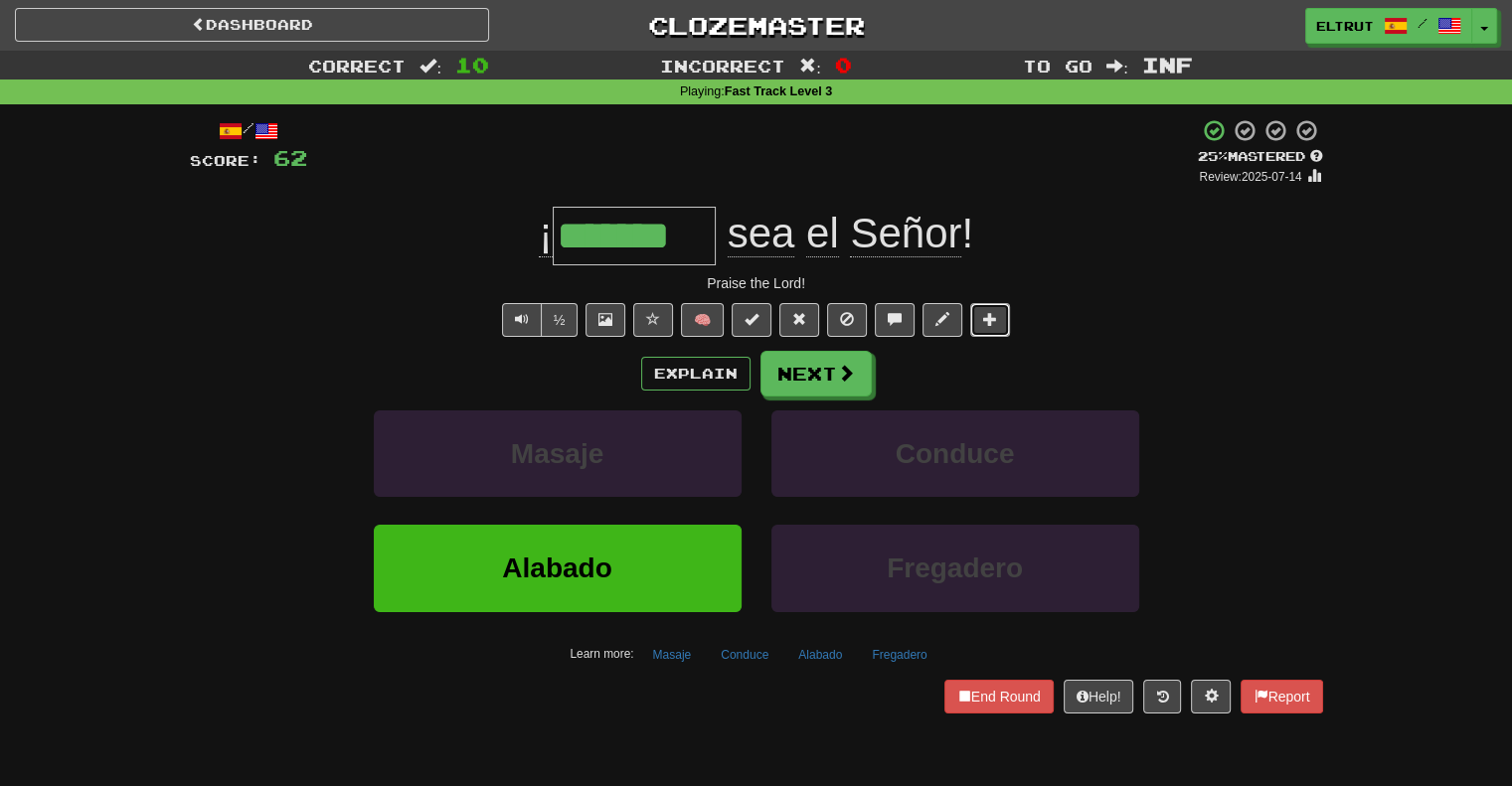 click at bounding box center (990, 319) 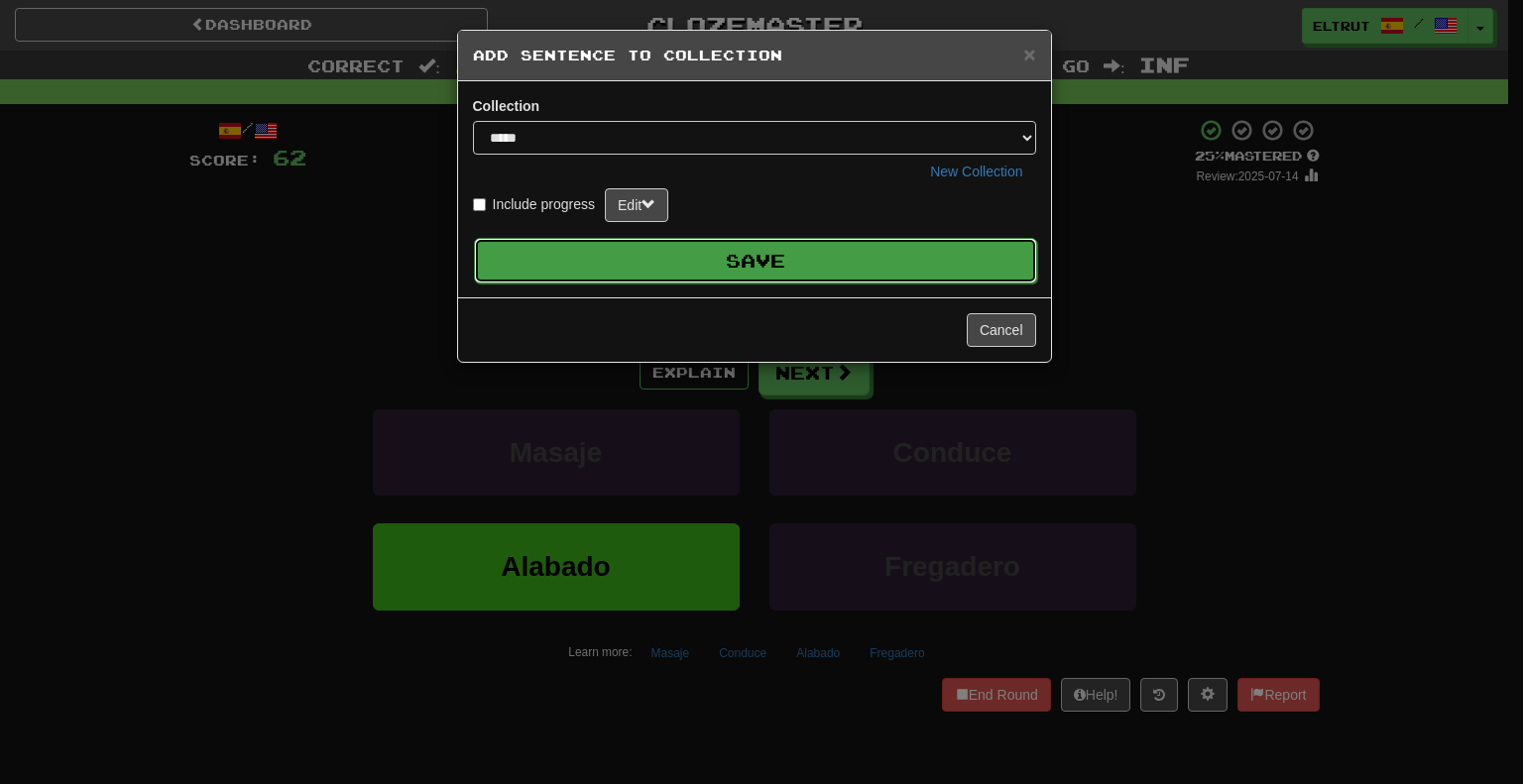 click on "Save" at bounding box center (756, 261) 